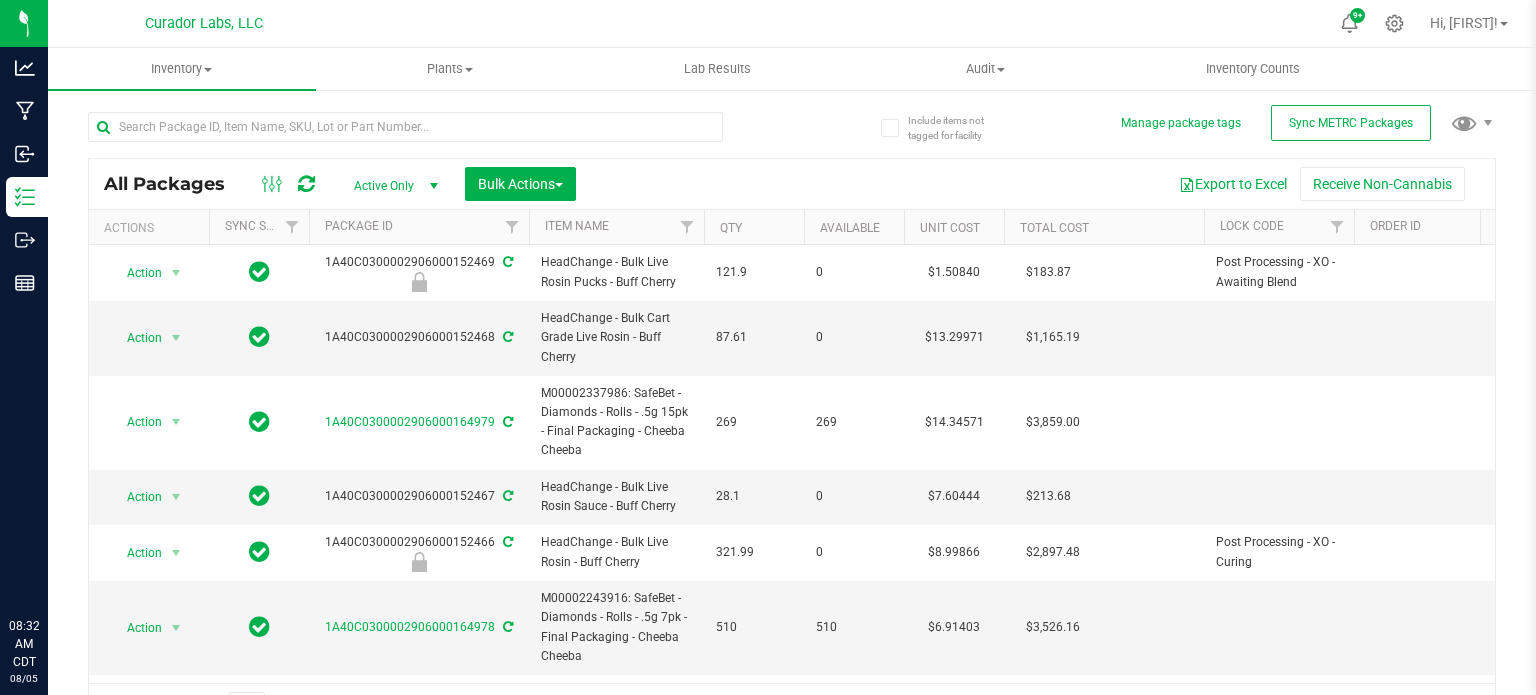scroll, scrollTop: 0, scrollLeft: 0, axis: both 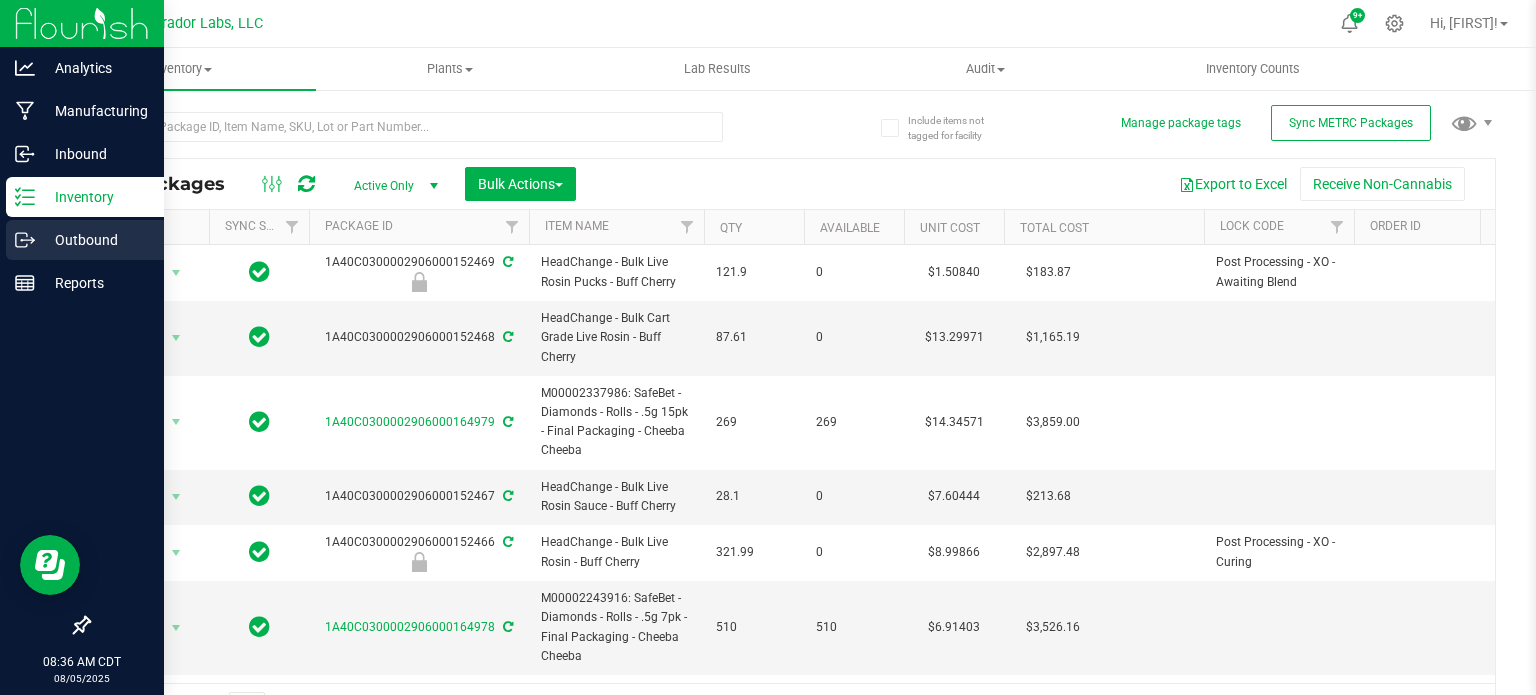 click 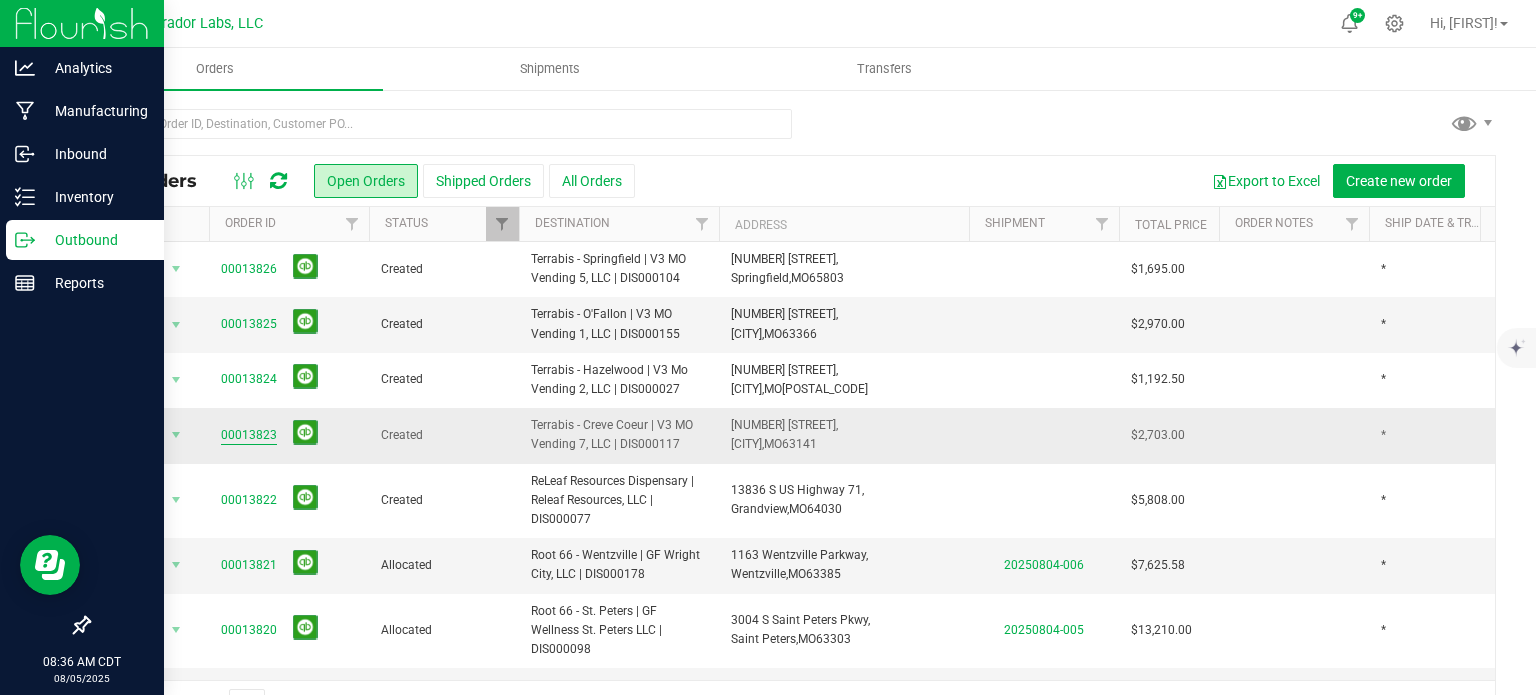 click on "00013823" at bounding box center (249, 435) 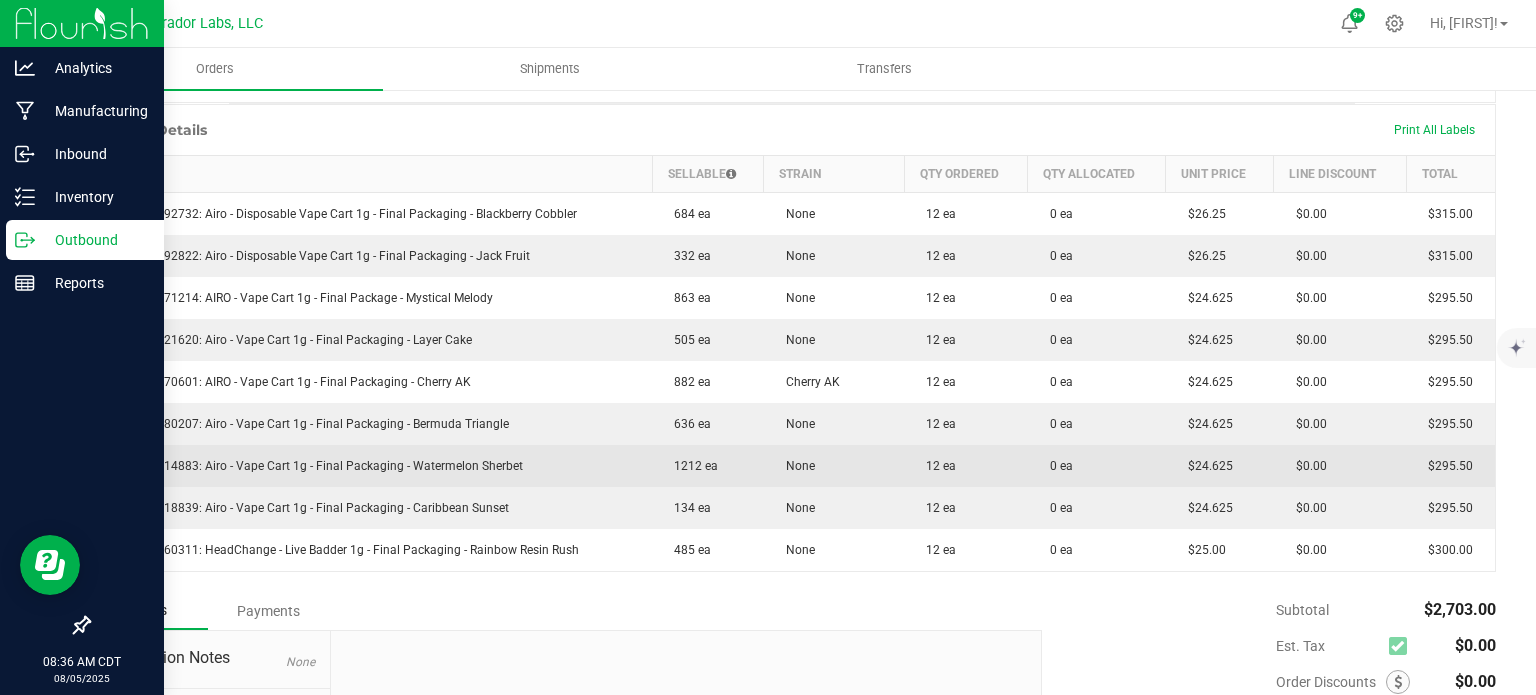 scroll, scrollTop: 0, scrollLeft: 0, axis: both 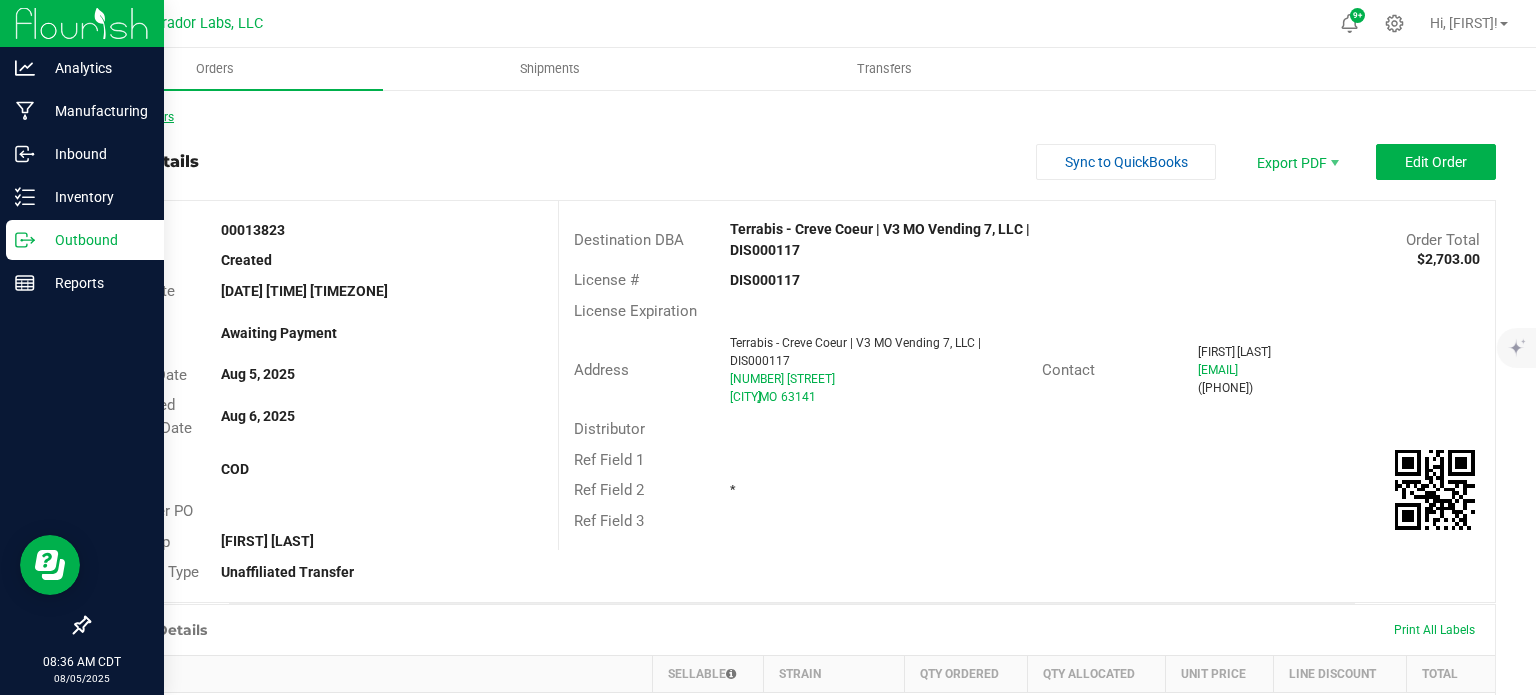 click on "Back to Orders" at bounding box center (131, 117) 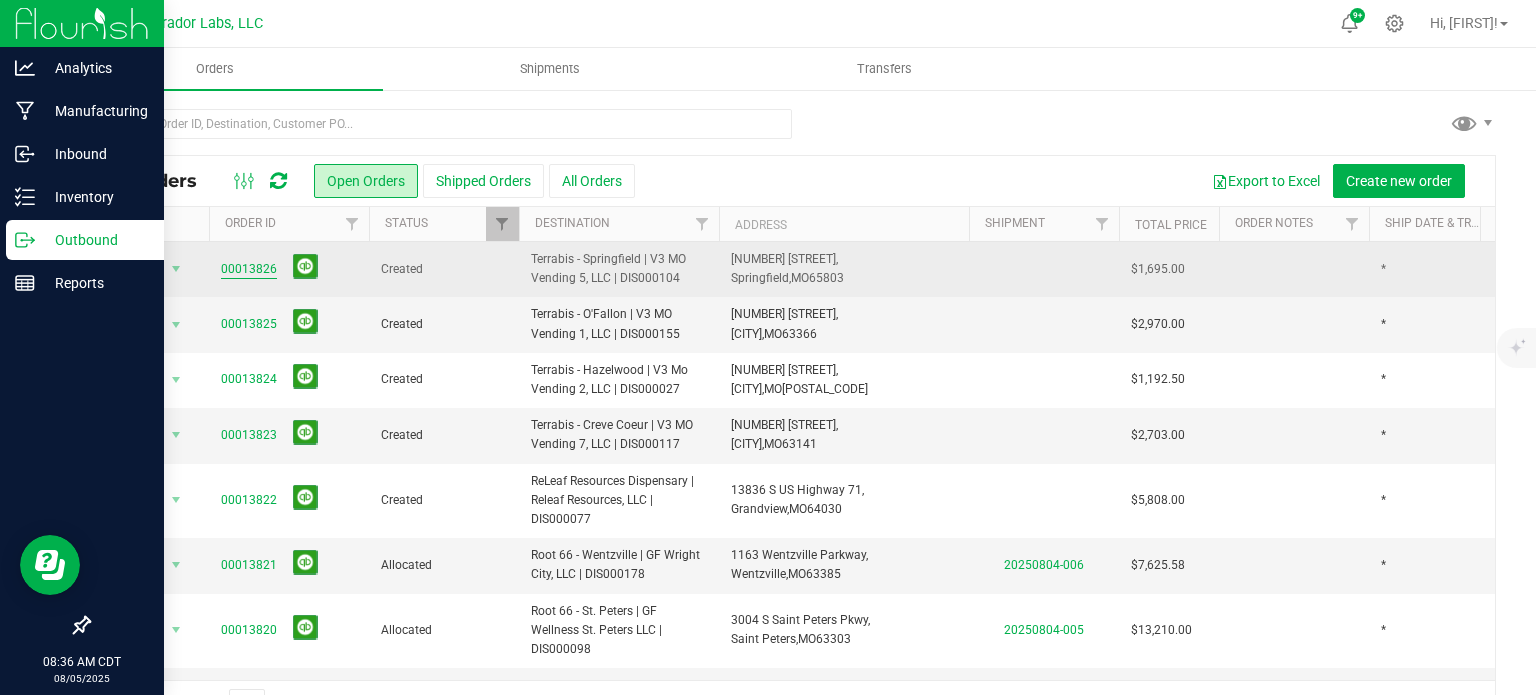 click on "00013826" at bounding box center [249, 269] 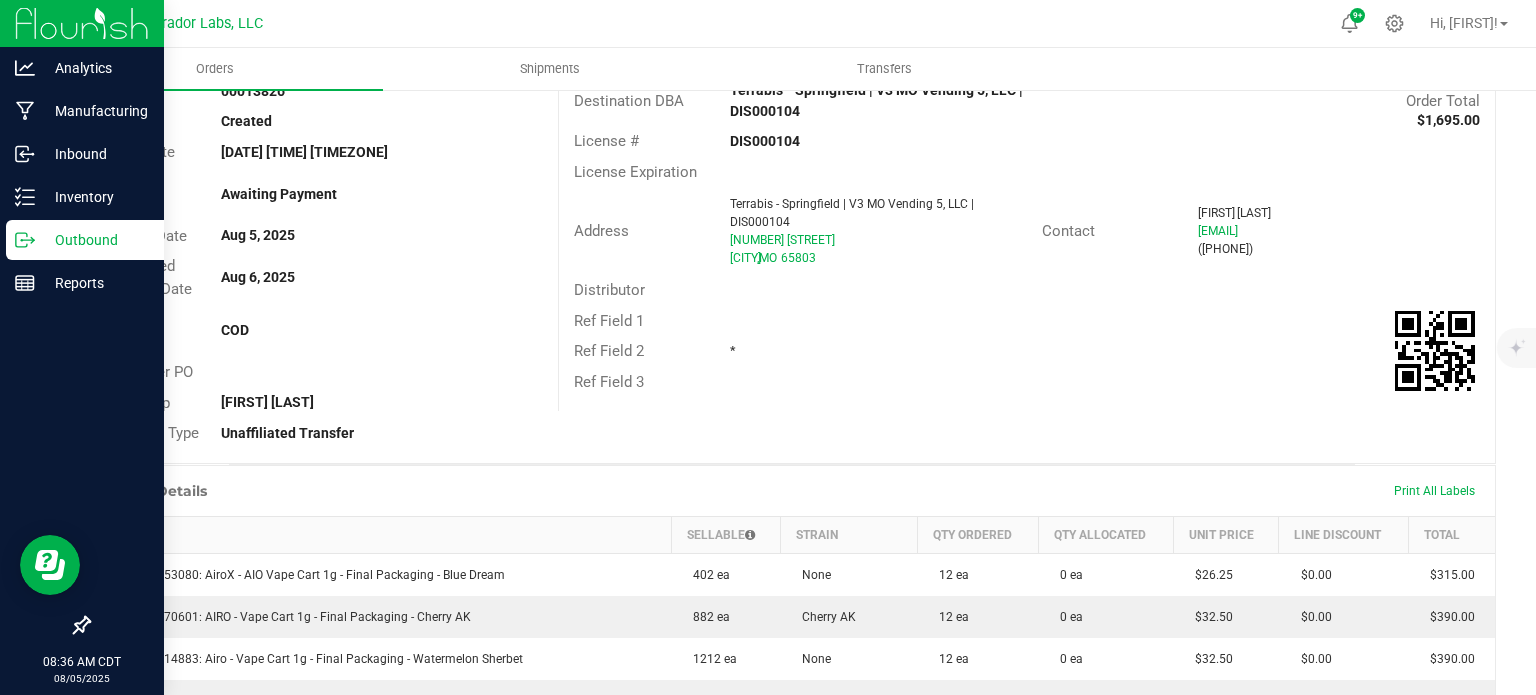 scroll, scrollTop: 54, scrollLeft: 0, axis: vertical 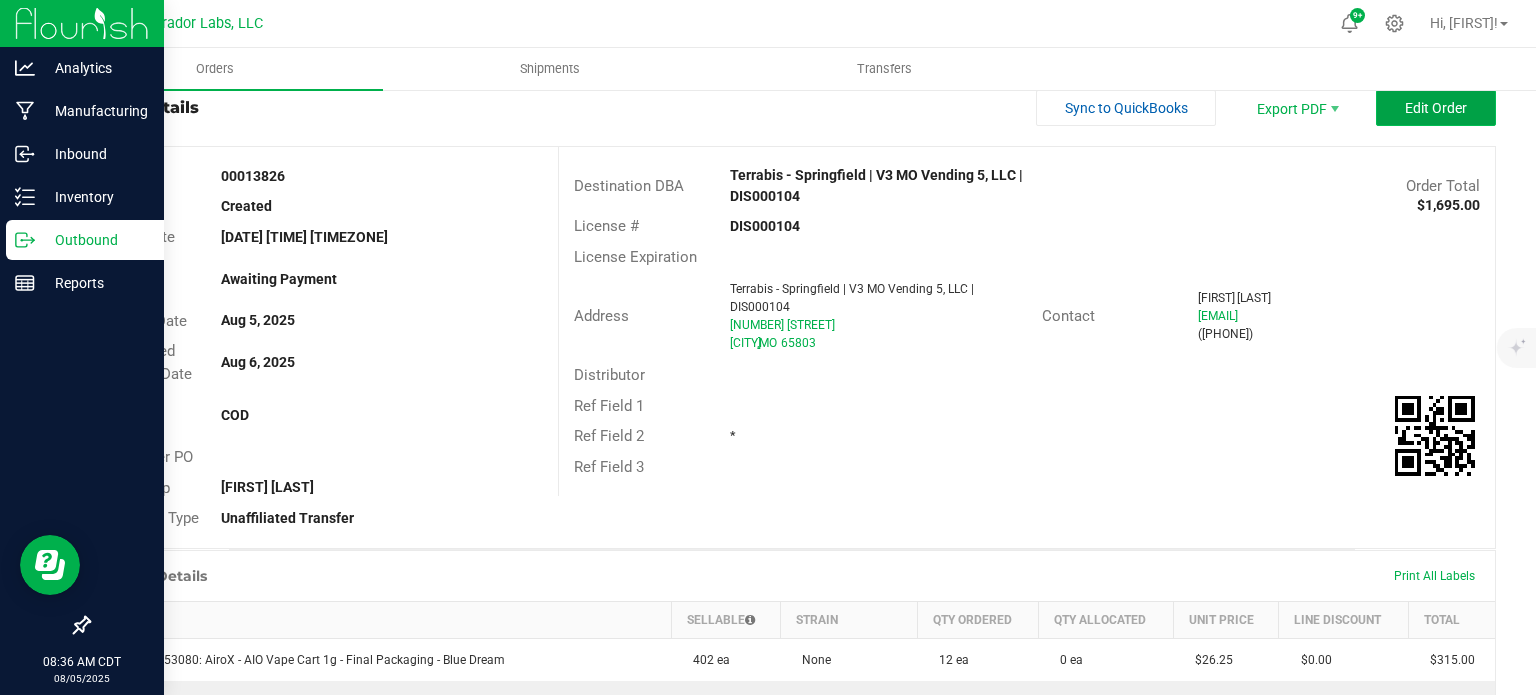 click on "Edit Order" at bounding box center (1436, 108) 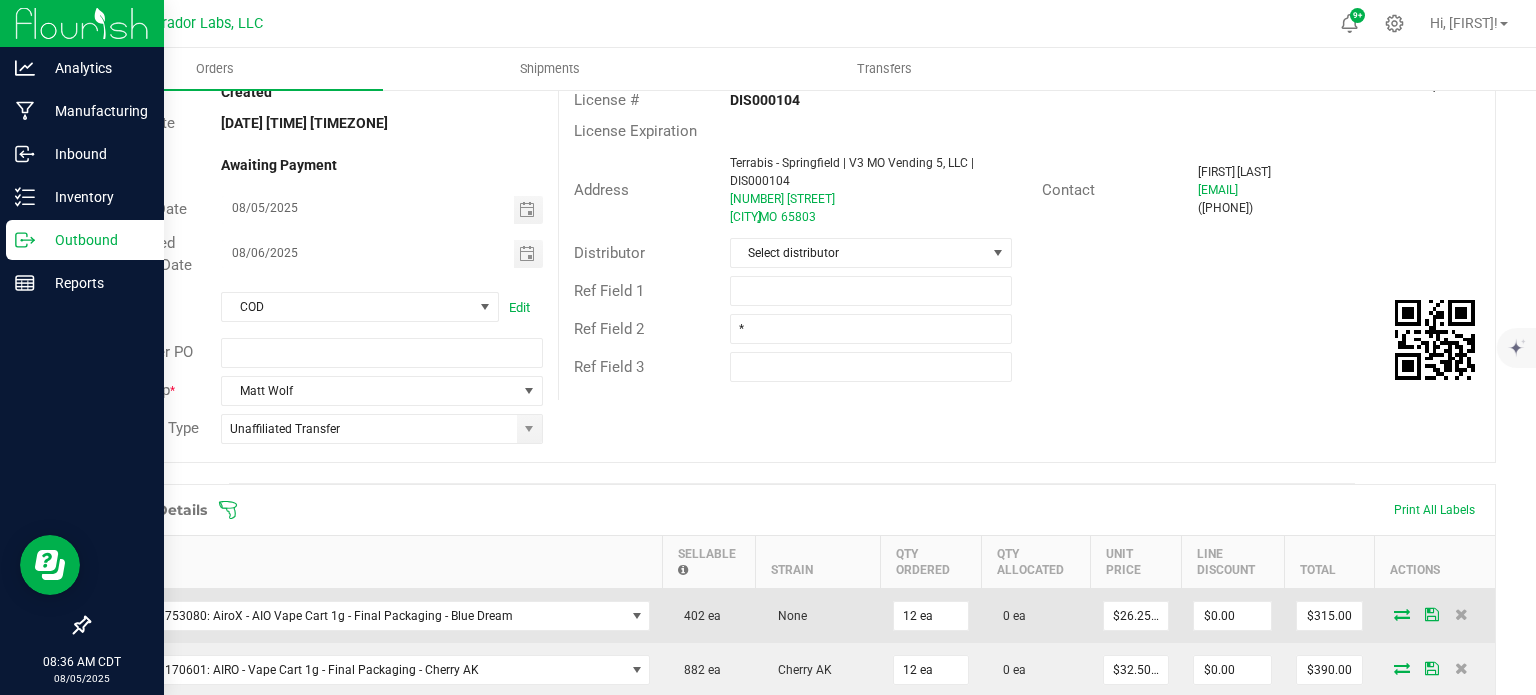 scroll, scrollTop: 254, scrollLeft: 0, axis: vertical 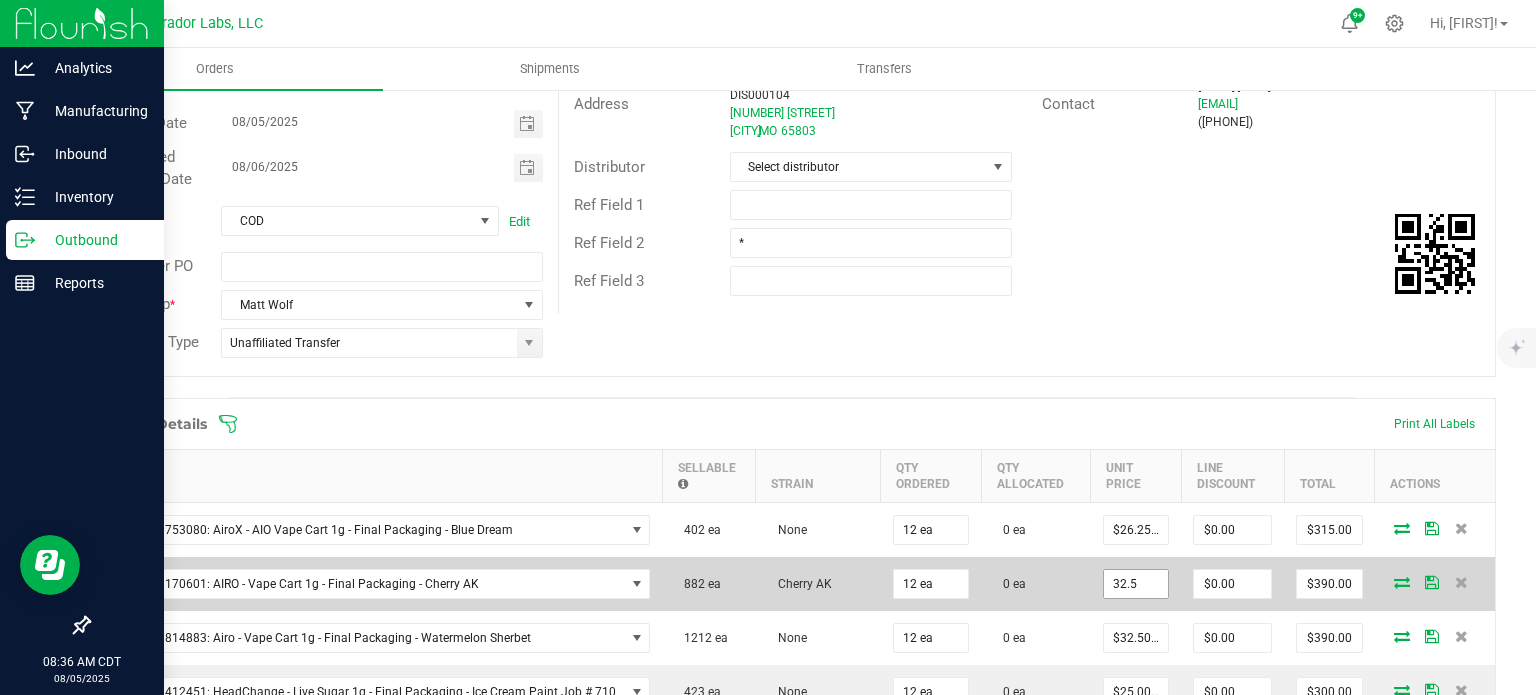 click on "32.5" at bounding box center [1136, 584] 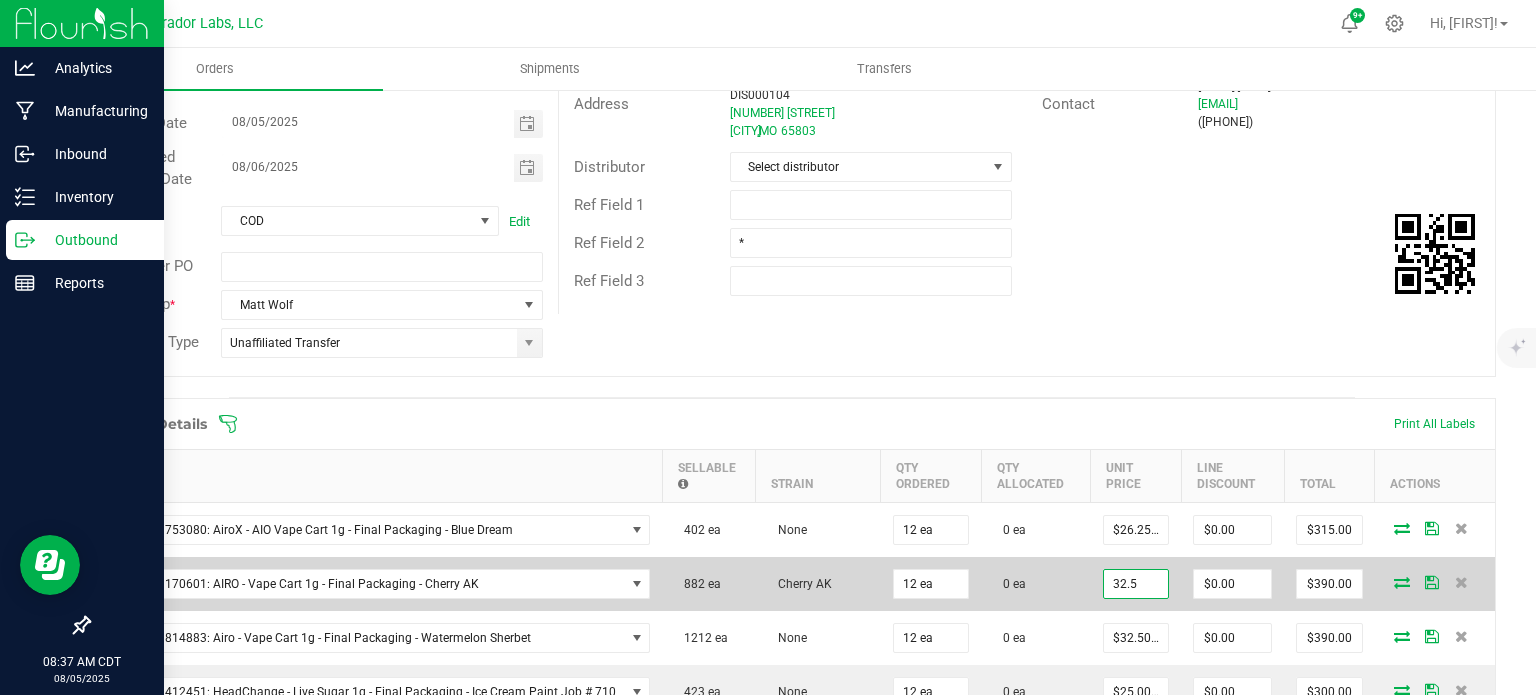 click on "32.5" at bounding box center (1136, 584) 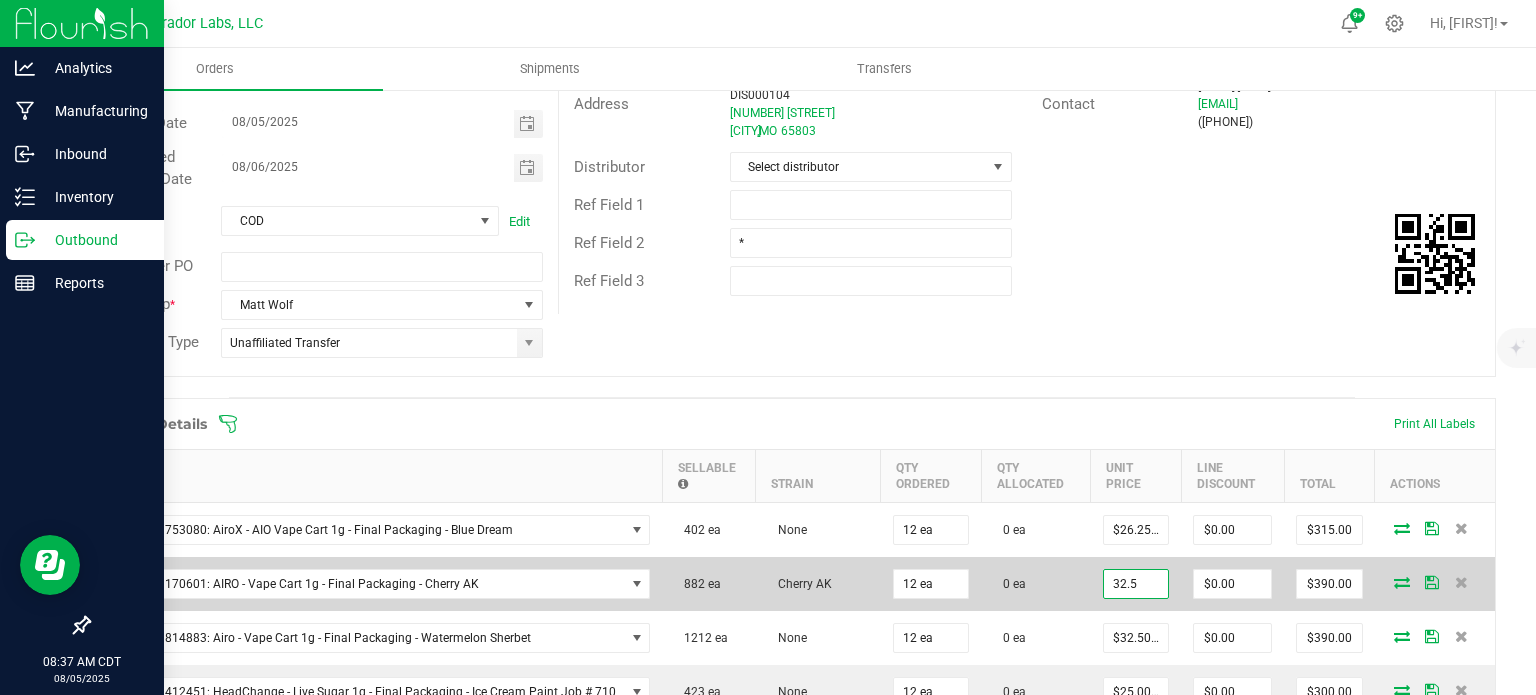 click on "32.5" at bounding box center (1136, 584) 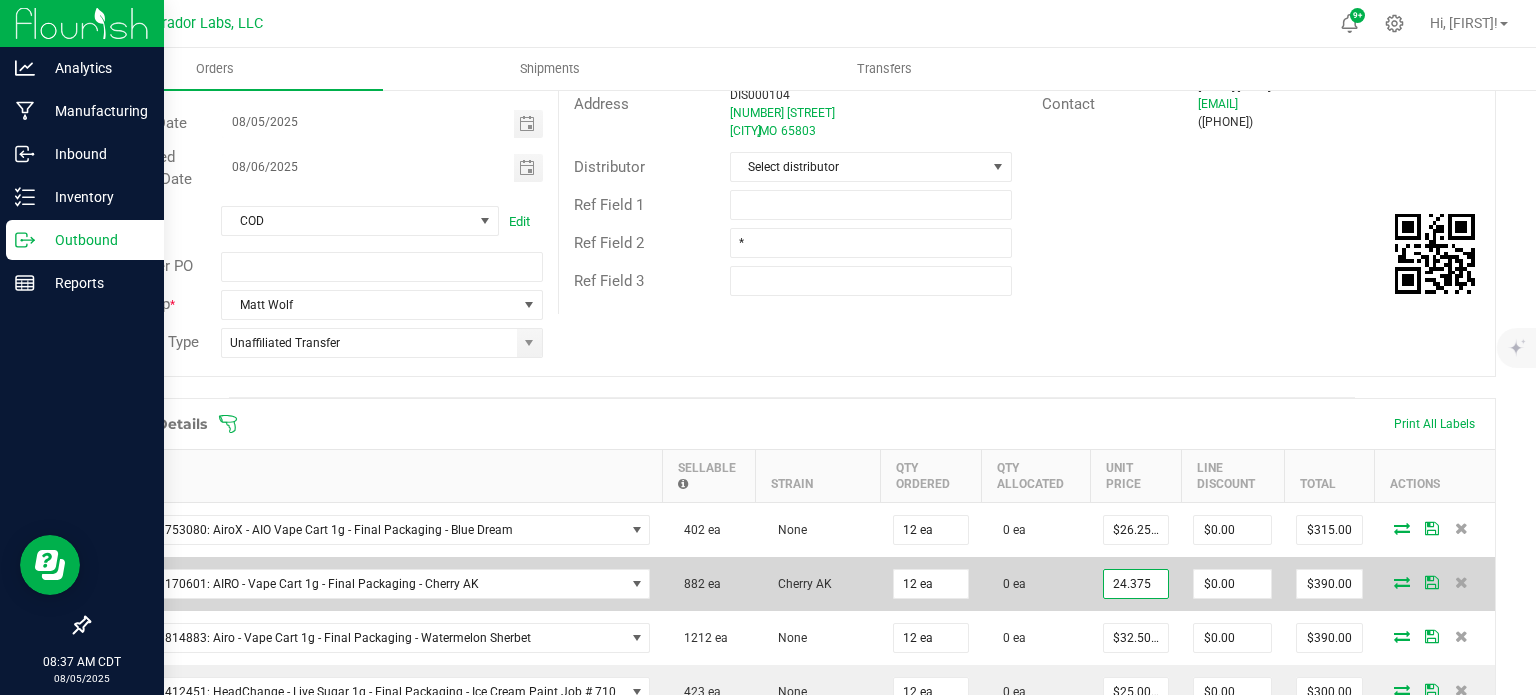 click on "24.375" at bounding box center [1136, 584] 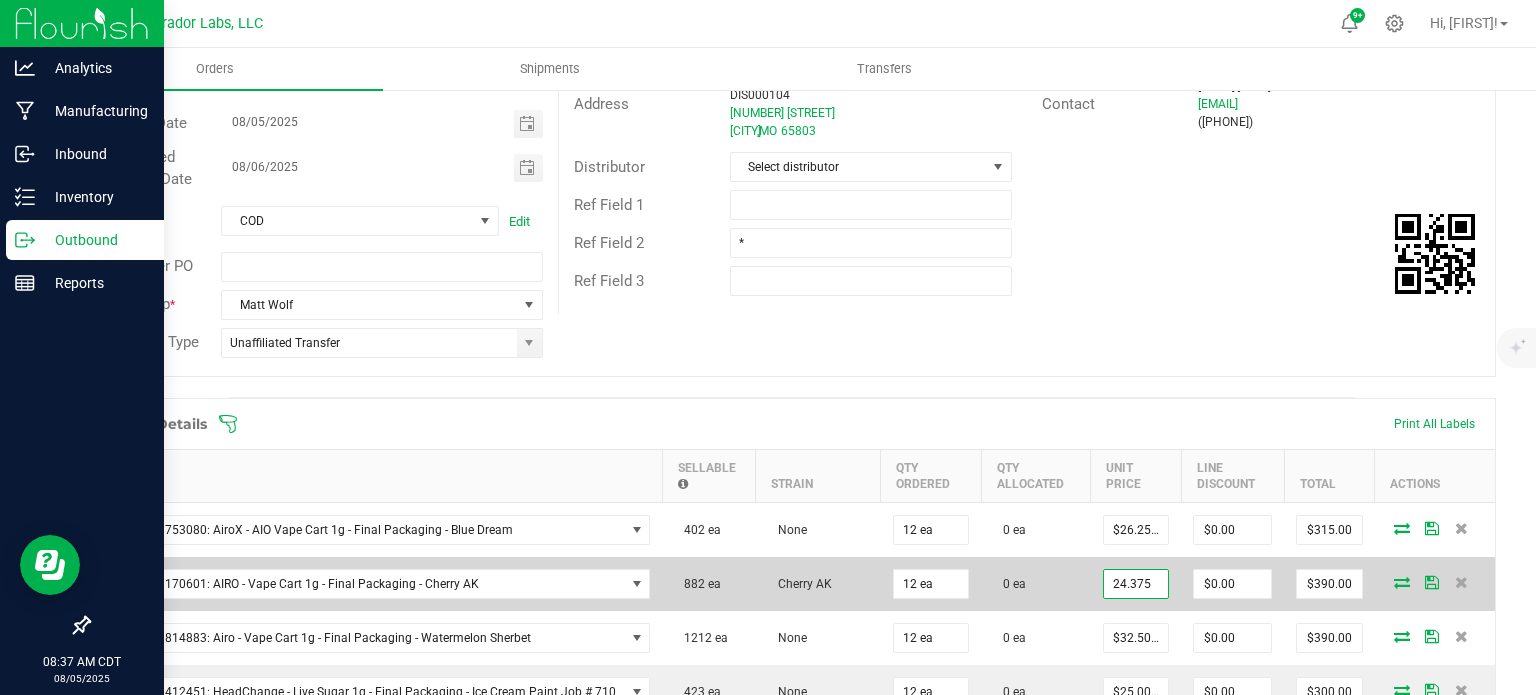 click on "24.375" at bounding box center [1136, 584] 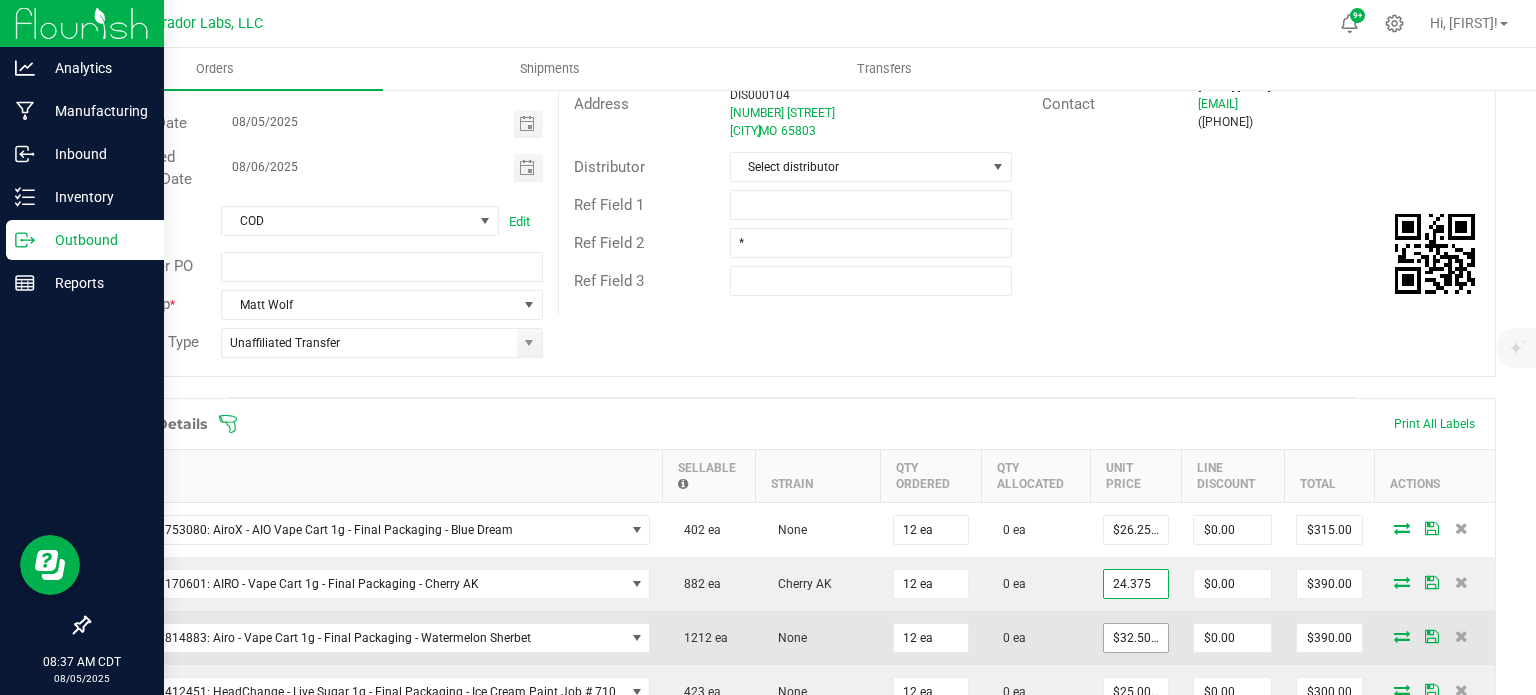 type on "$24.37500" 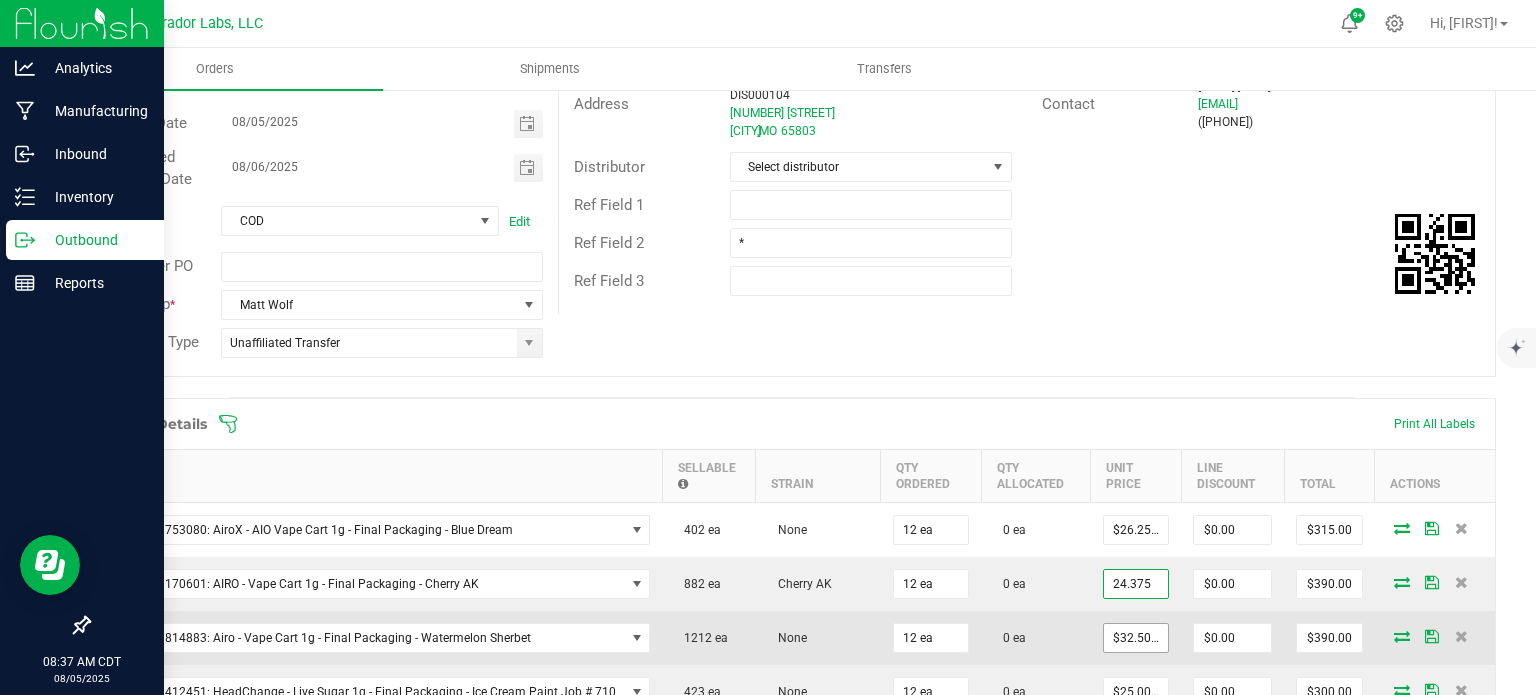 type on "$292.50" 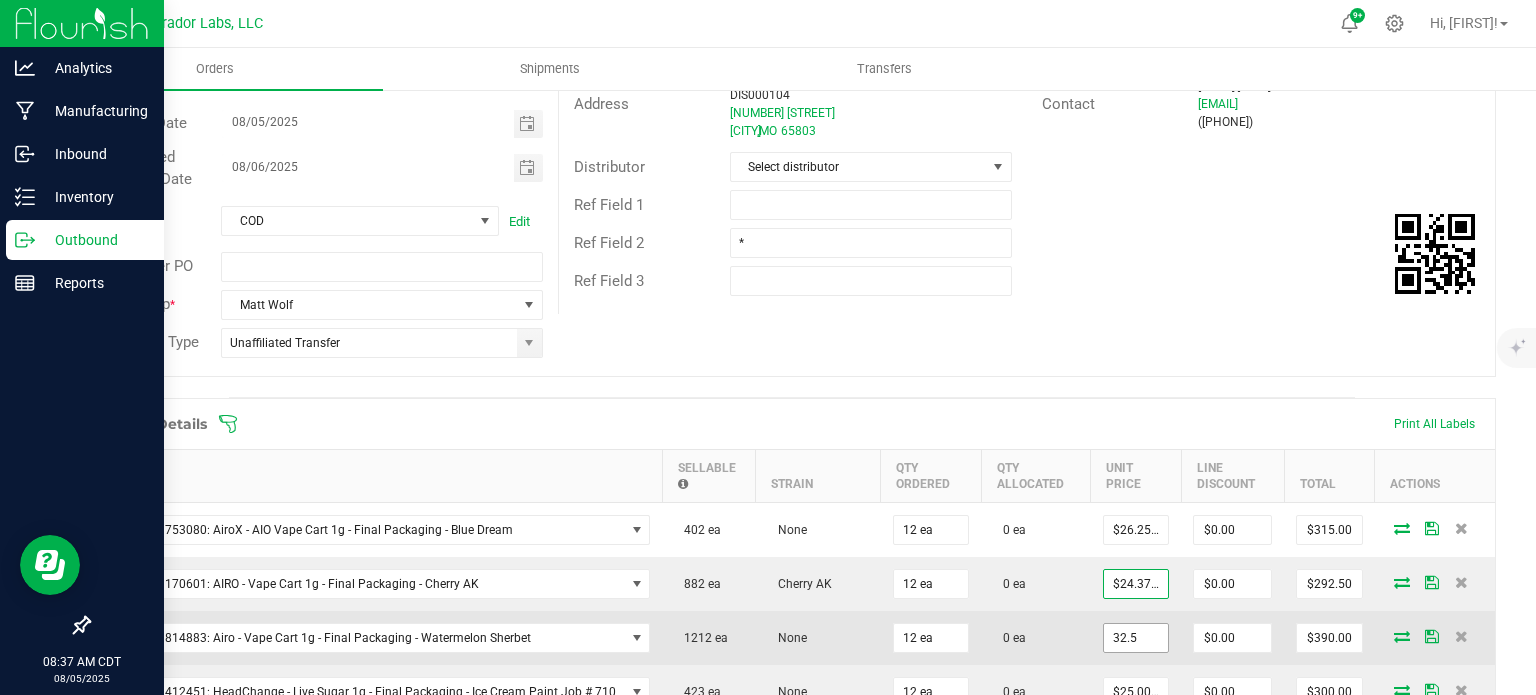 click on "32.5" at bounding box center [1136, 638] 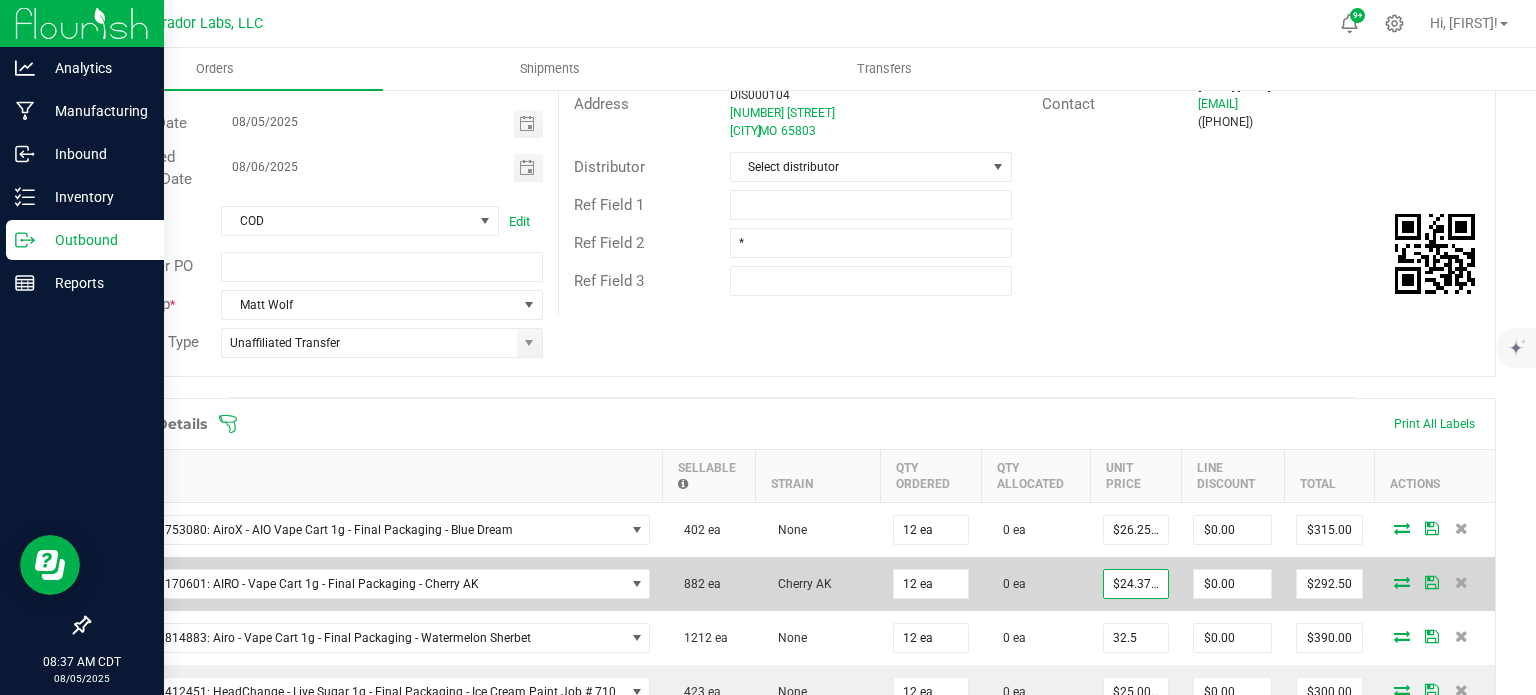 paste on "24.37" 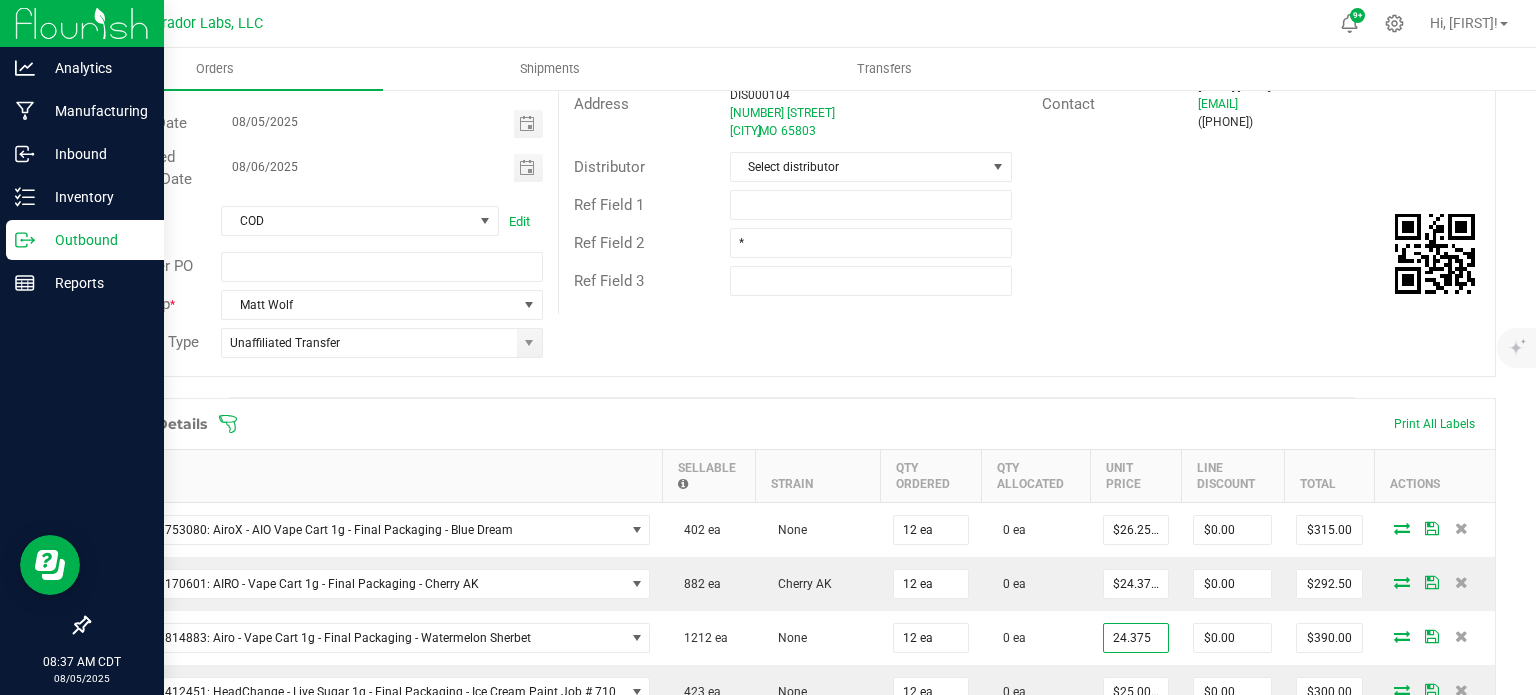 type on "$24.37500" 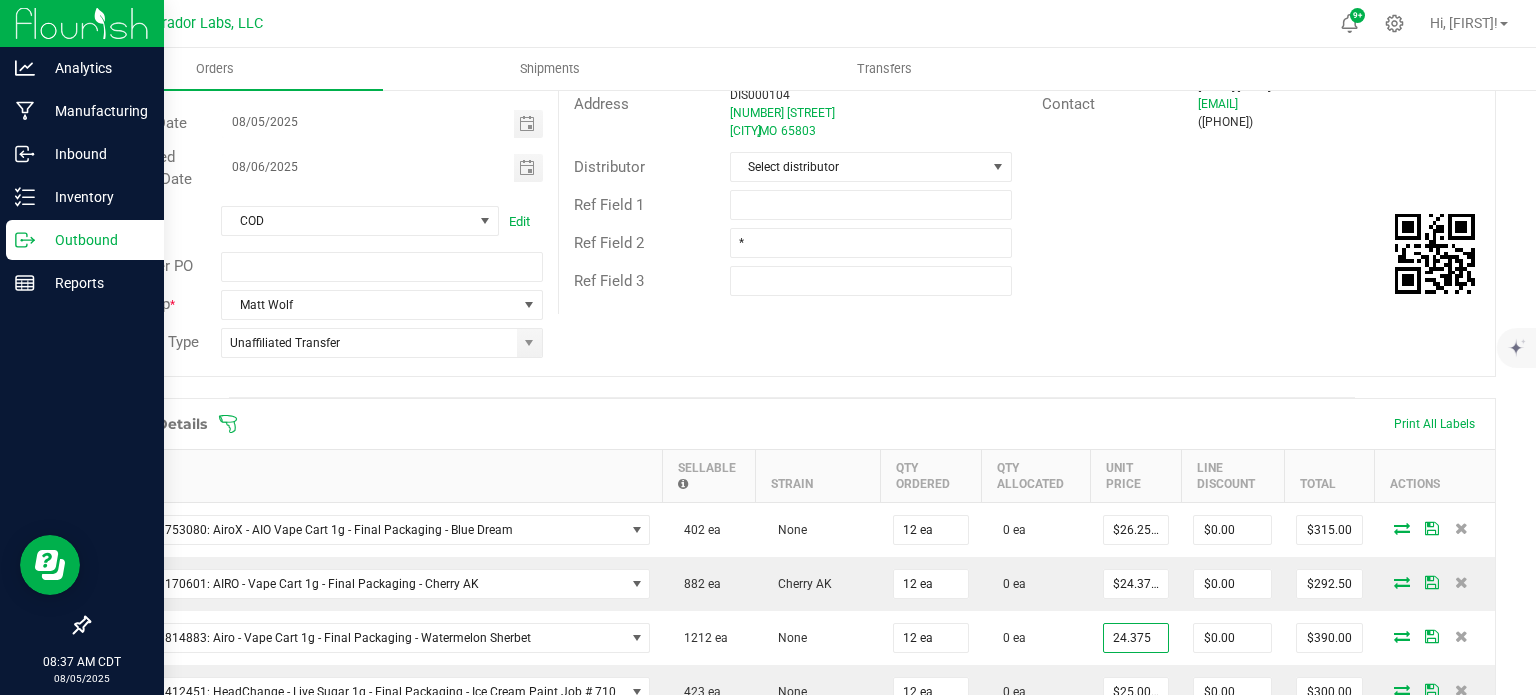 type on "$292.50" 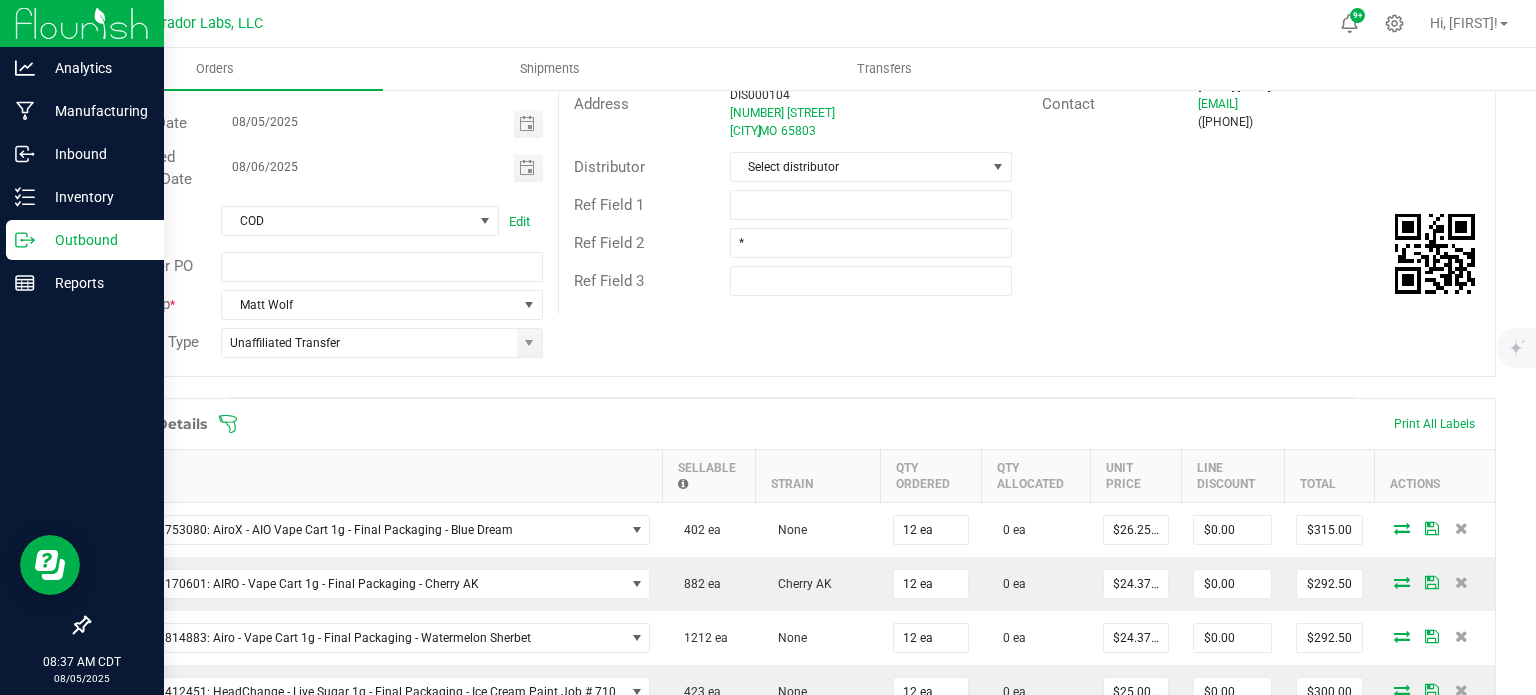 click on "Ref Field 3" at bounding box center (1027, 281) 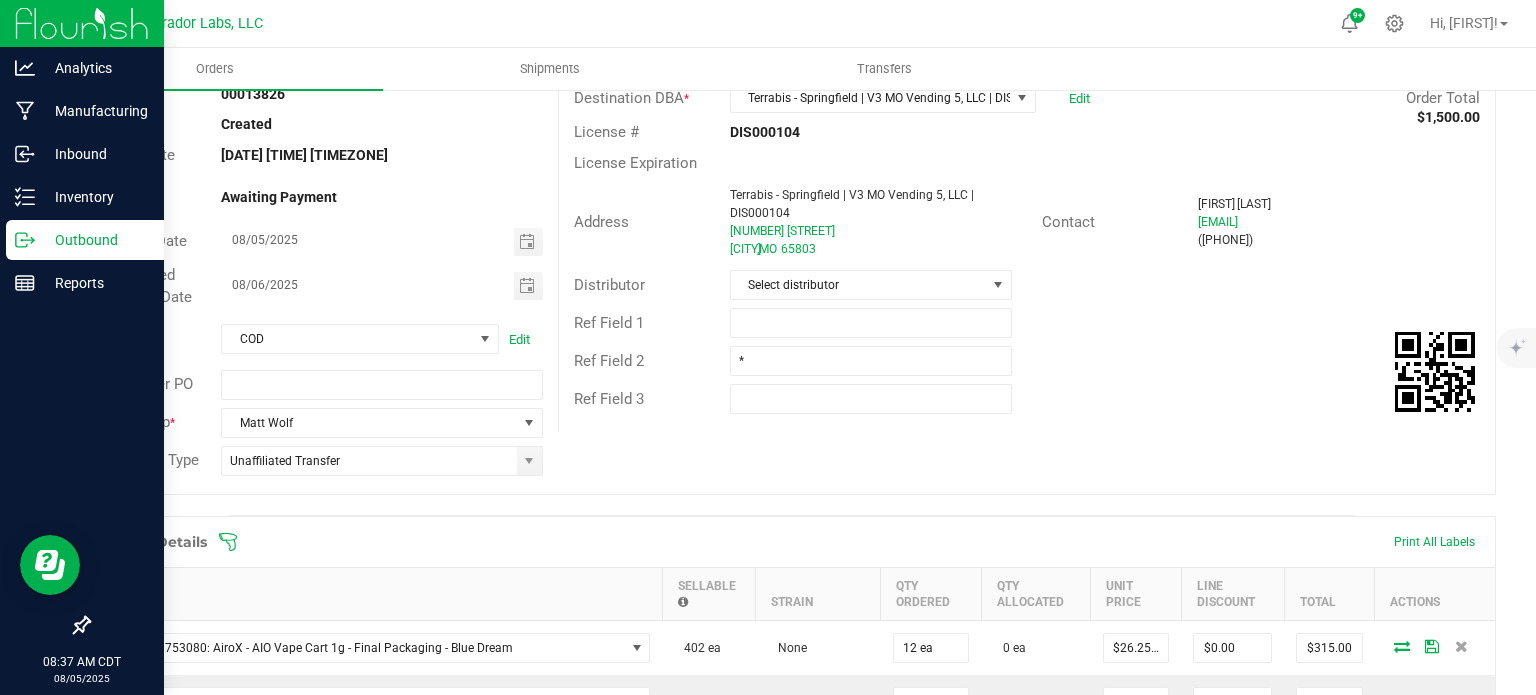 scroll, scrollTop: 0, scrollLeft: 0, axis: both 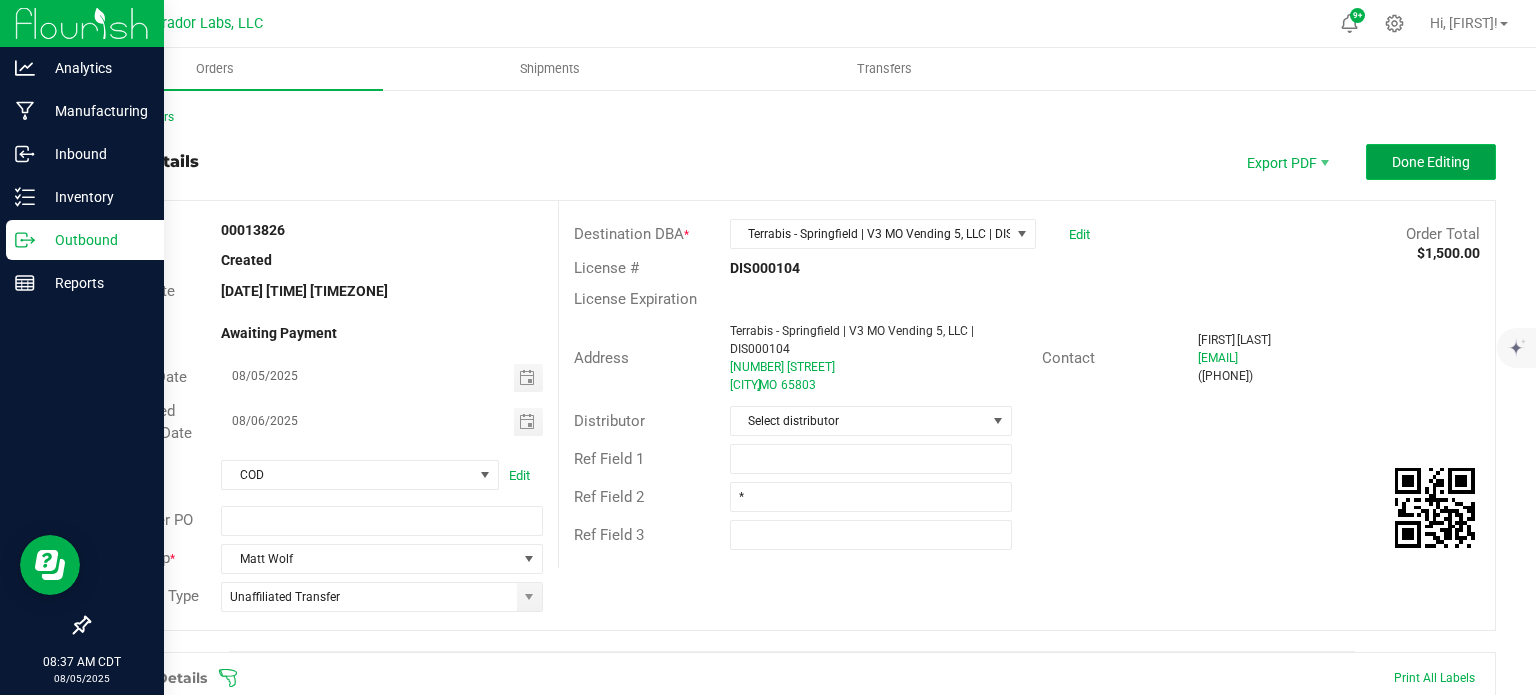 click on "Done Editing" at bounding box center [1431, 162] 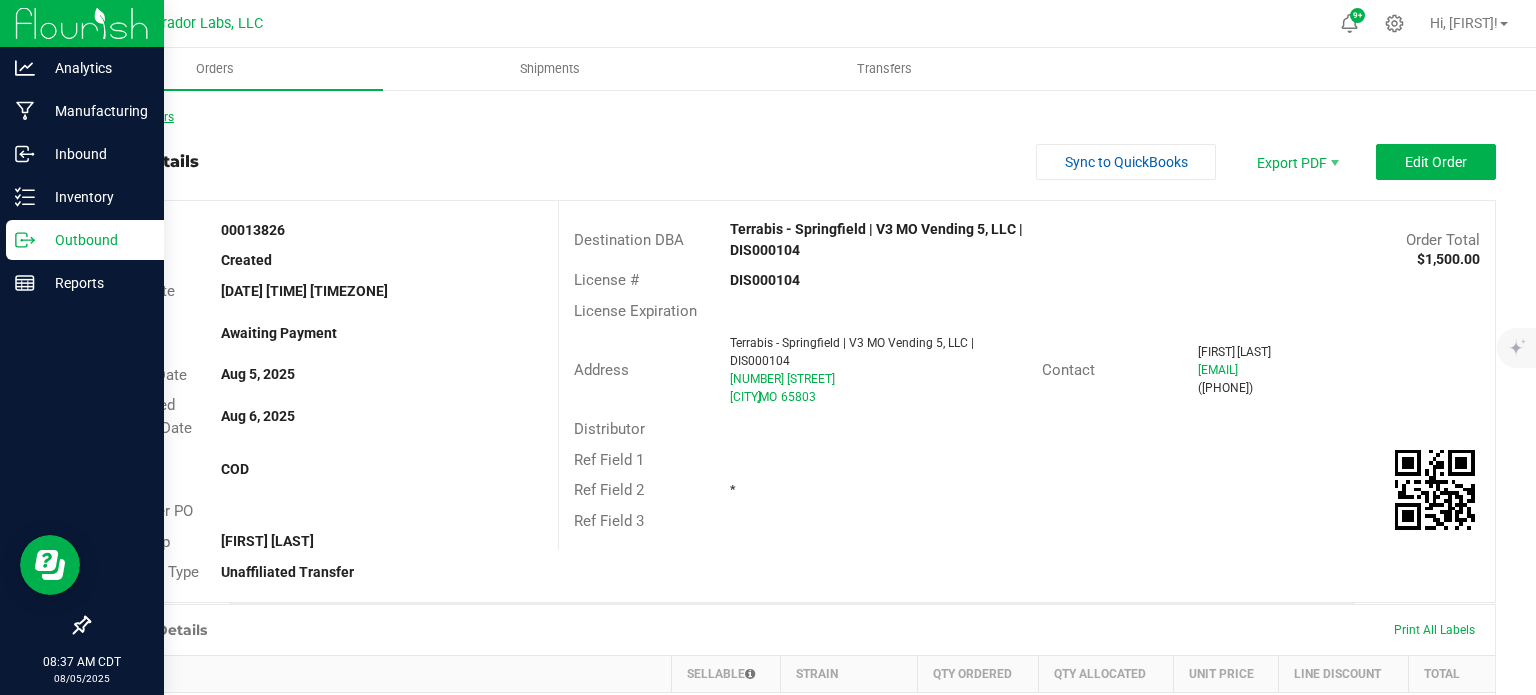 click on "Back to Orders" at bounding box center [131, 117] 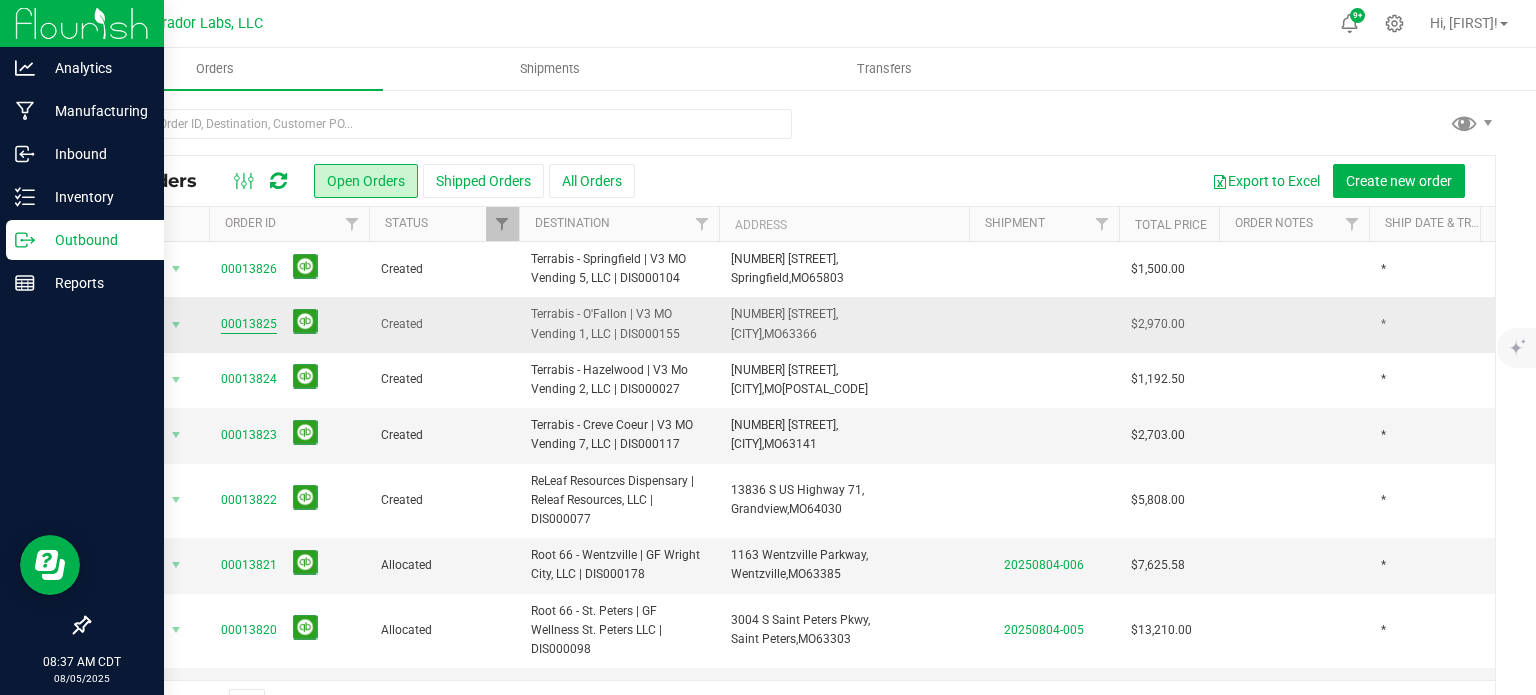 click on "00013825" at bounding box center [249, 324] 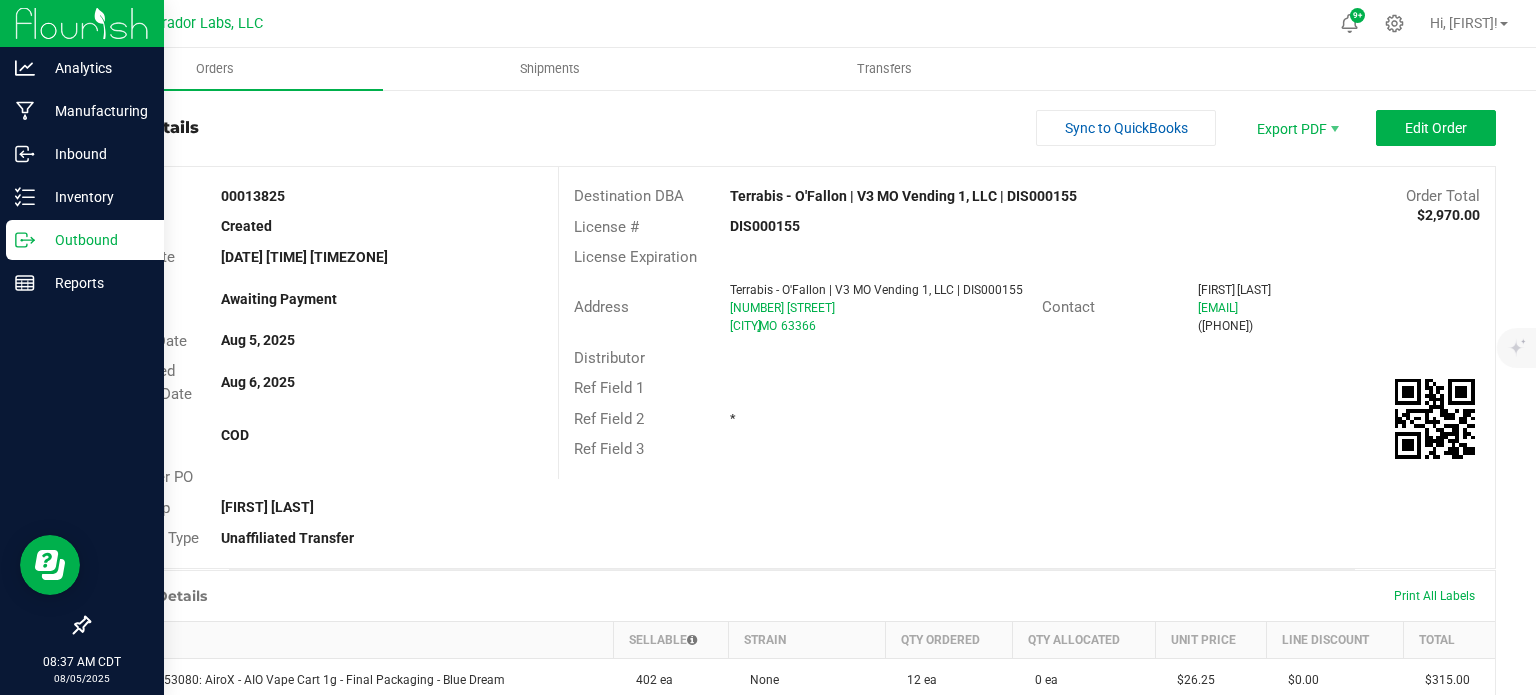 scroll, scrollTop: 0, scrollLeft: 0, axis: both 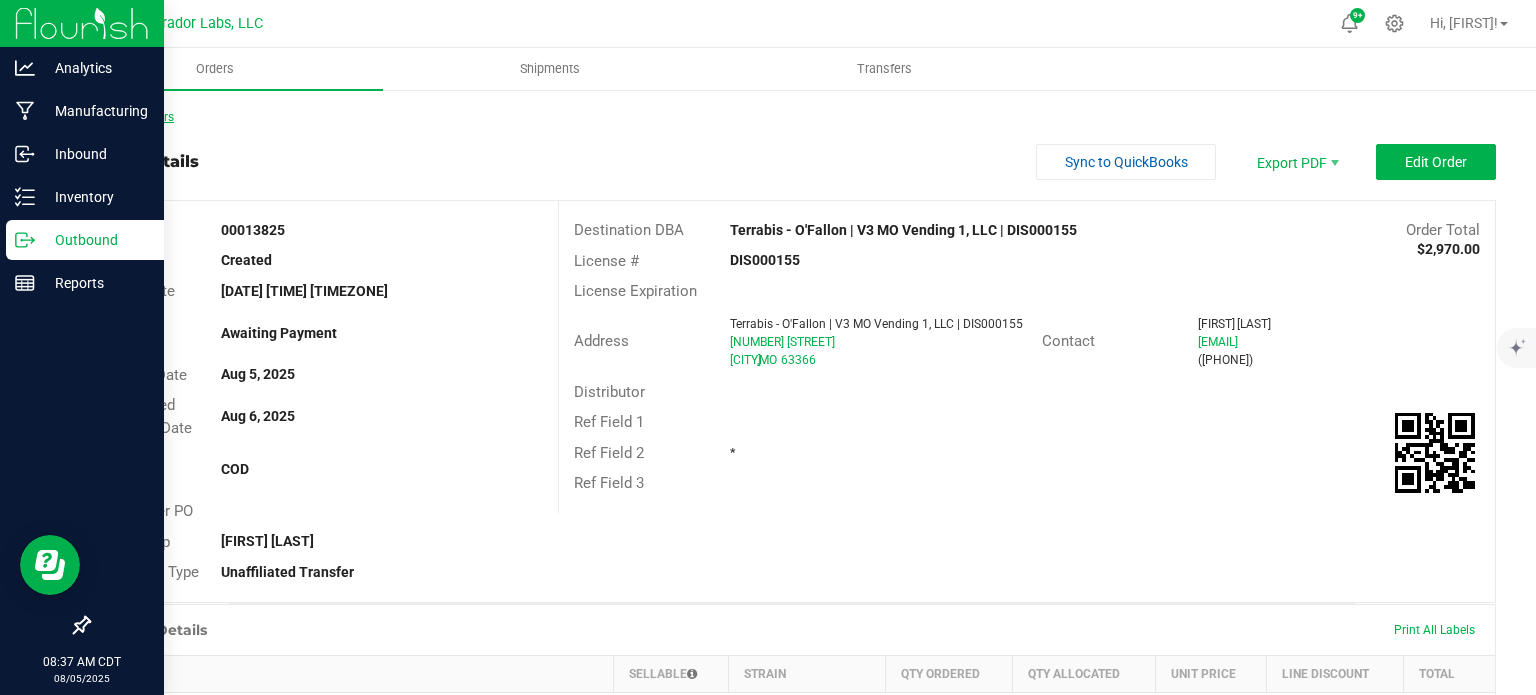 click on "Back to Orders" at bounding box center (131, 117) 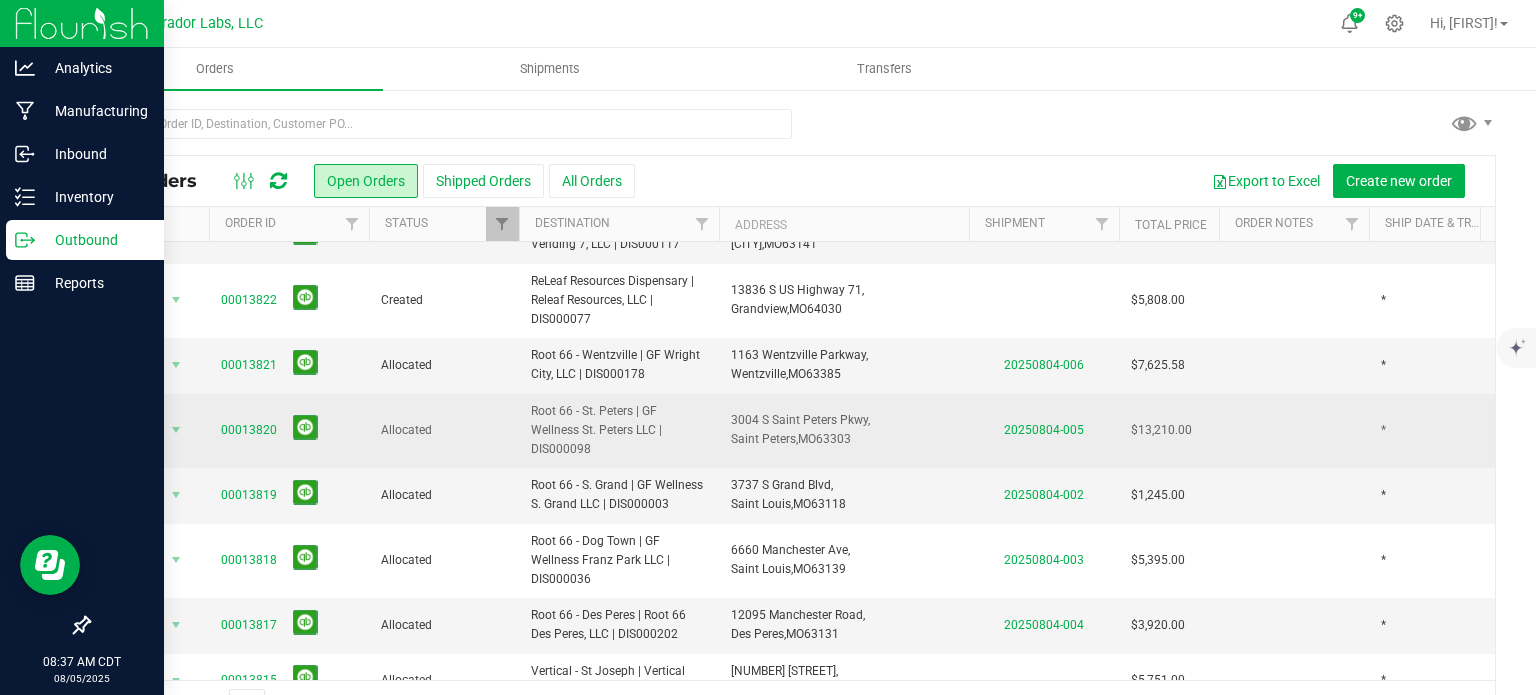 scroll, scrollTop: 241, scrollLeft: 0, axis: vertical 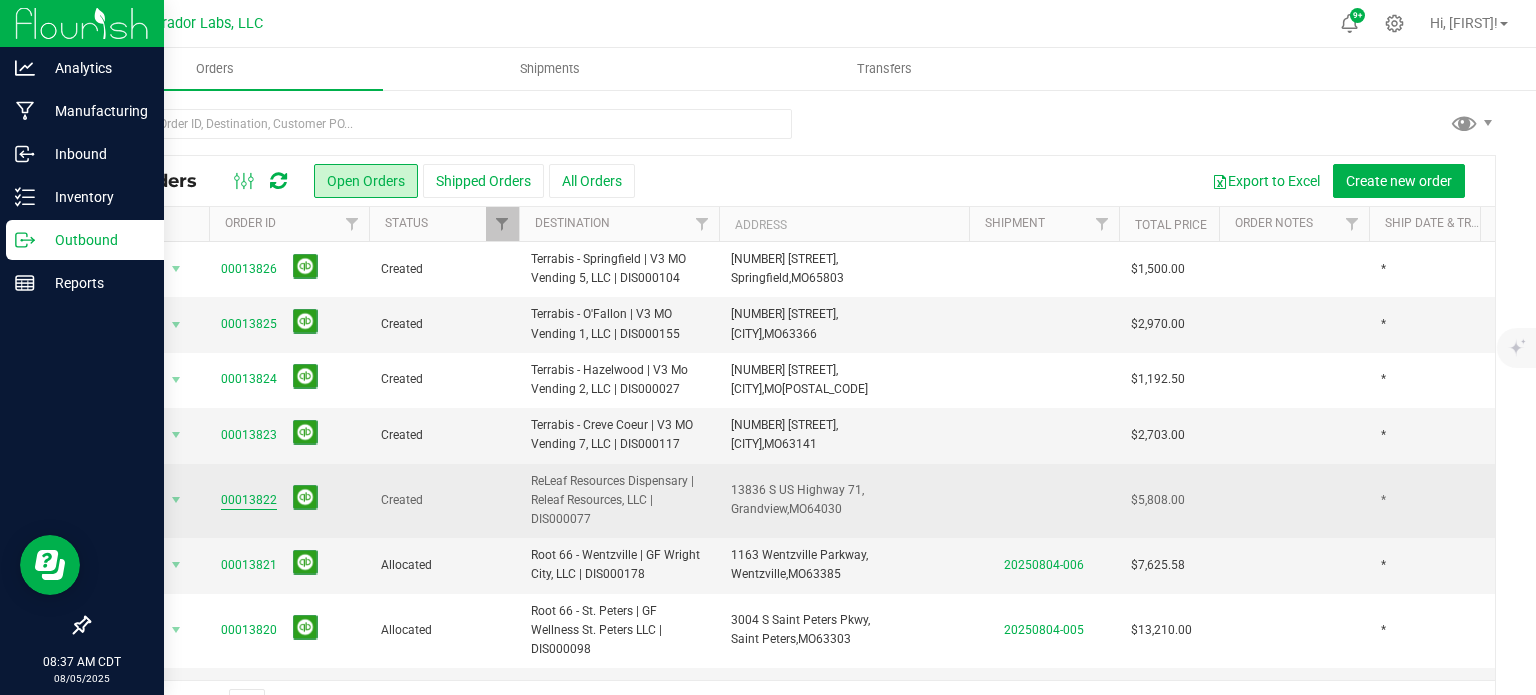 click on "00013822" at bounding box center (249, 500) 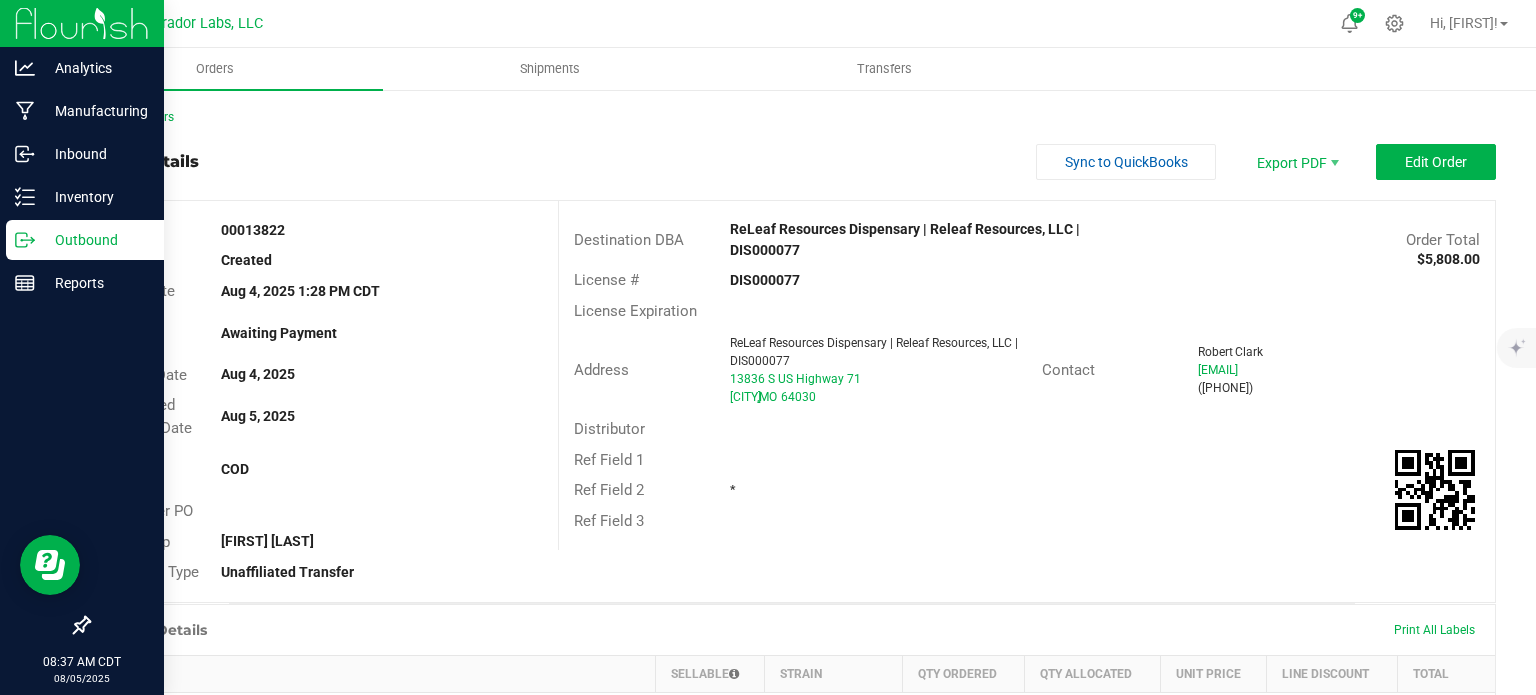 click on "Order details Sync to QuickBooks Export PDF Edit Order Order # 00013822 Status Created Order Date [DATE] [TIME] [TIMEZONE] Payment Status Awaiting Payment Invoice Date [DATE] Requested Delivery Date [DATE] Payment Terms COD Customer PO Sales Rep [FIRST] [LAST] * Transfer Type Unaffiliated Transfer Destination DBA ReLeaf Resources Dispensary | Releaf Resources, LLC | DIS000077 Order Total $5,808.00 License # DIS000077 License Expiration Address ReLeaf Resources Dispensary | Releaf Resources, LLC | DIS000077 [NUMBER] [STREET] [CITY] , [STATE] [POSTAL_CODE] Contact [FIRST] [LAST] [EMAIL] ([PHONE]) Distributor Ref Field 1 Ref Field 2 * Ref Field 3
Order Details Print All Labels Item Sellable Strain Qty Ordered" at bounding box center (792, 754) 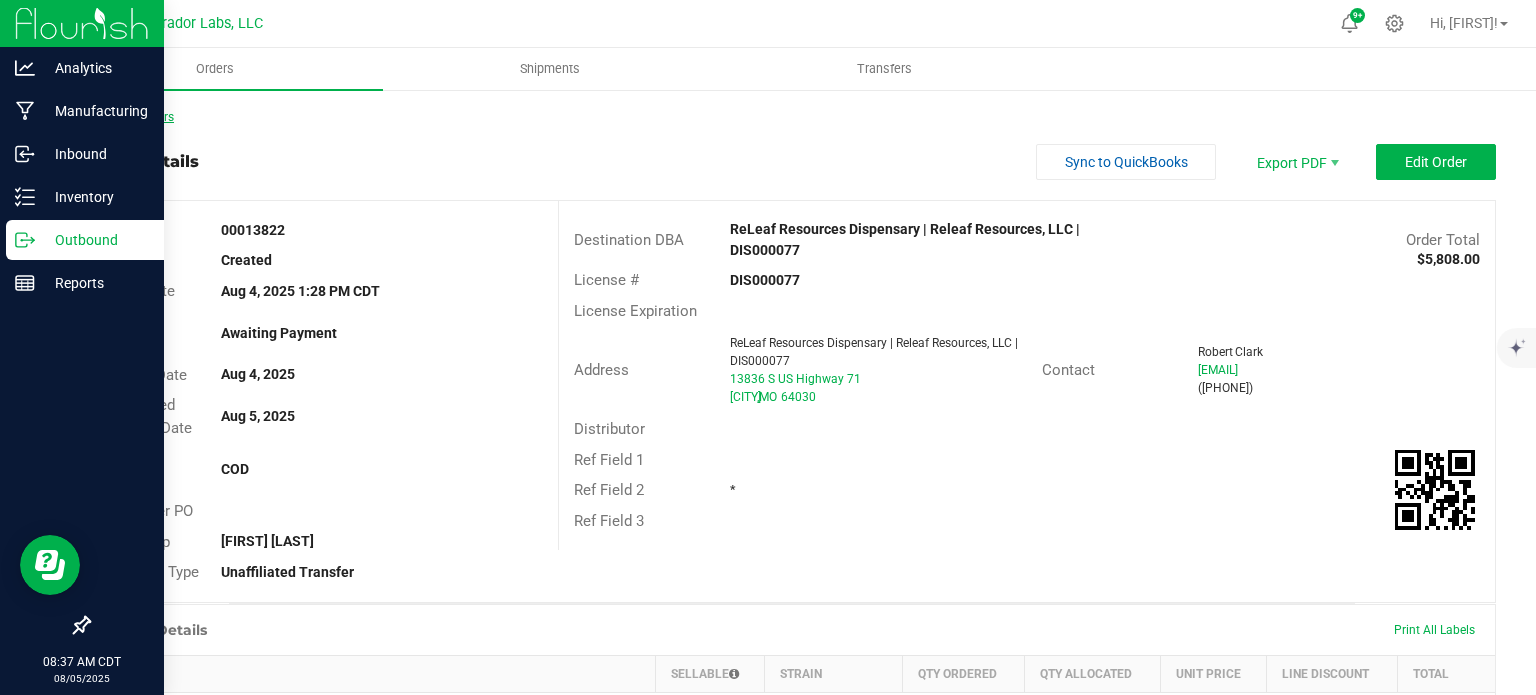 click on "Back to Orders" at bounding box center [131, 117] 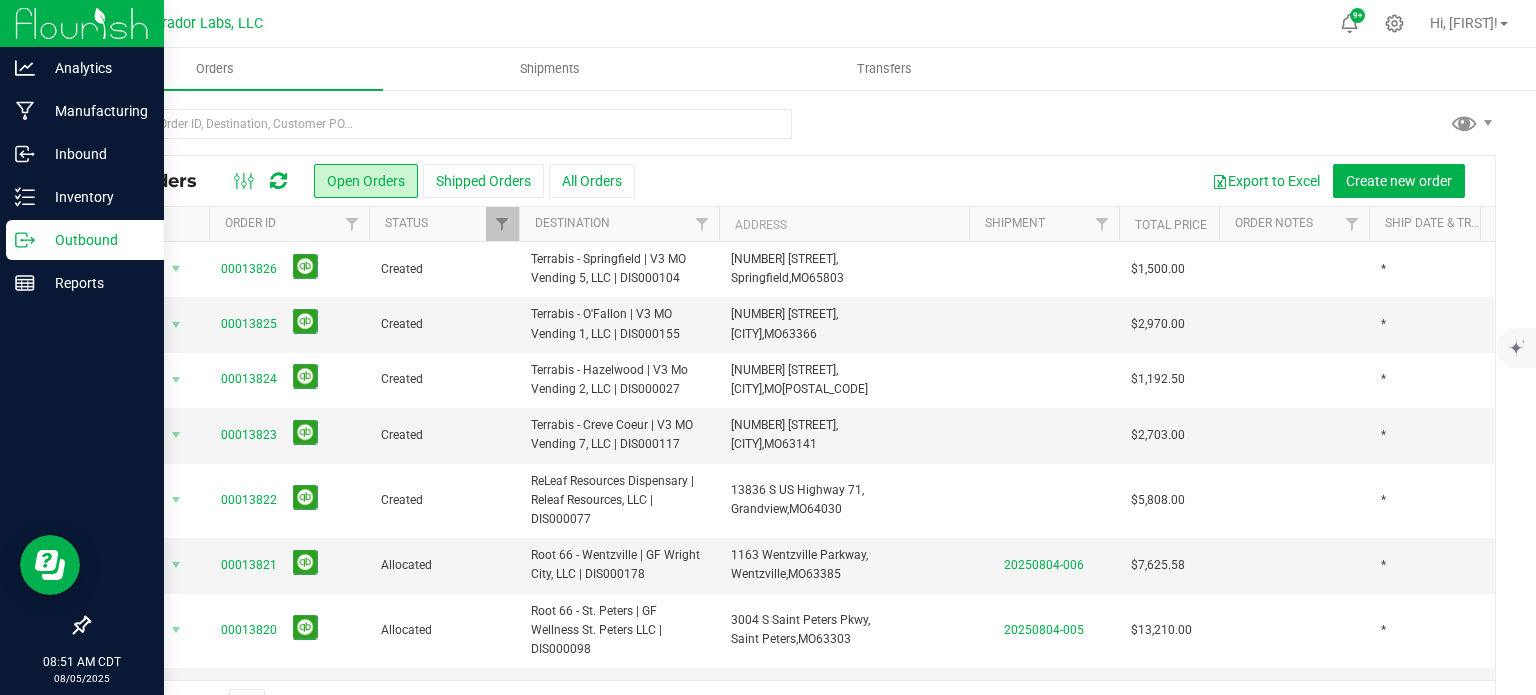 click at bounding box center (260, 181) 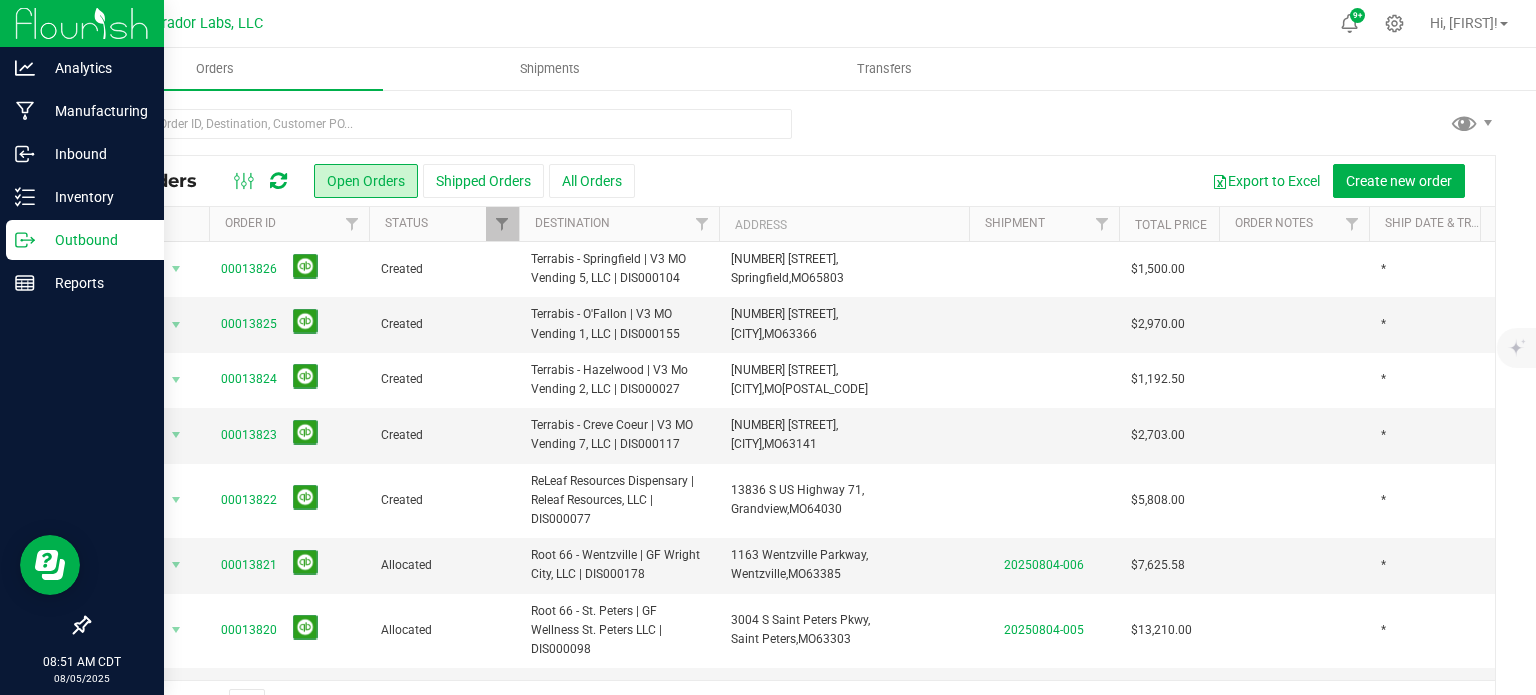 click at bounding box center (278, 181) 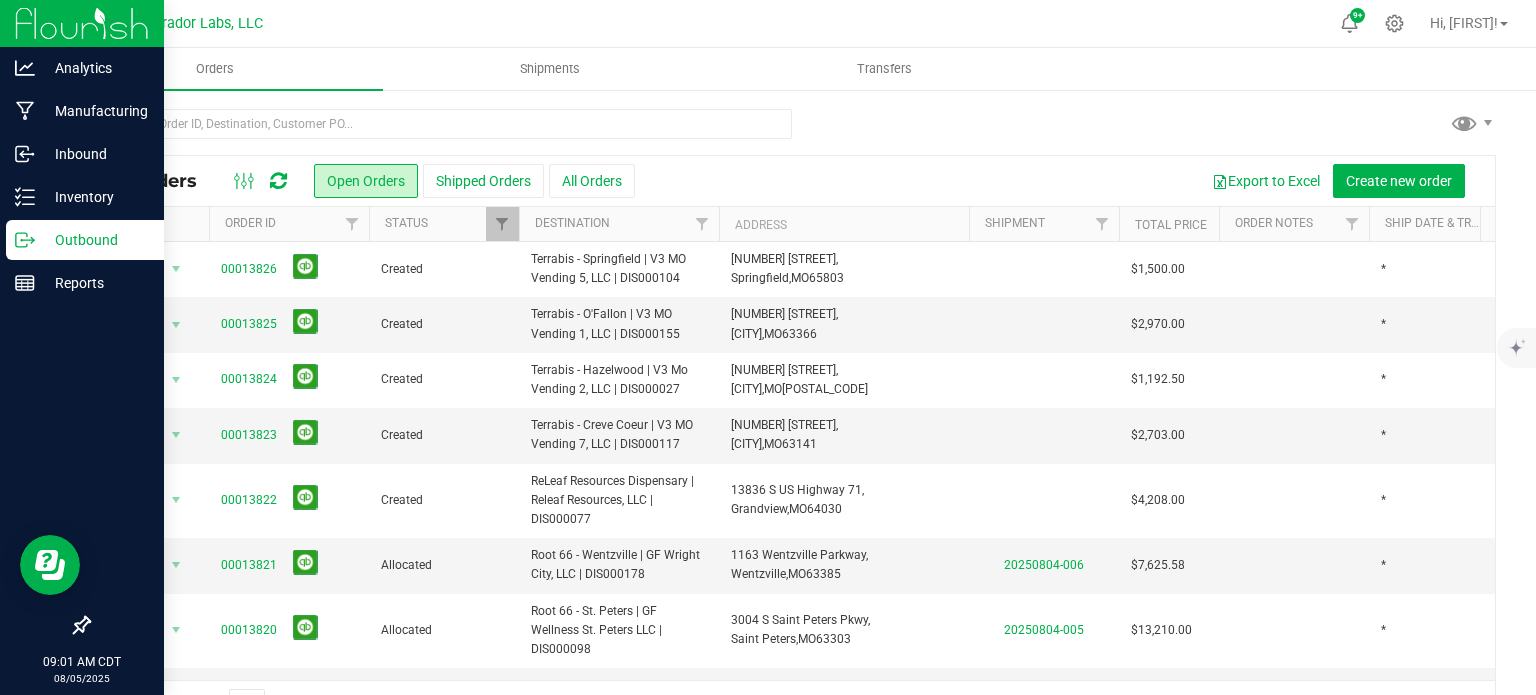 click at bounding box center [278, 181] 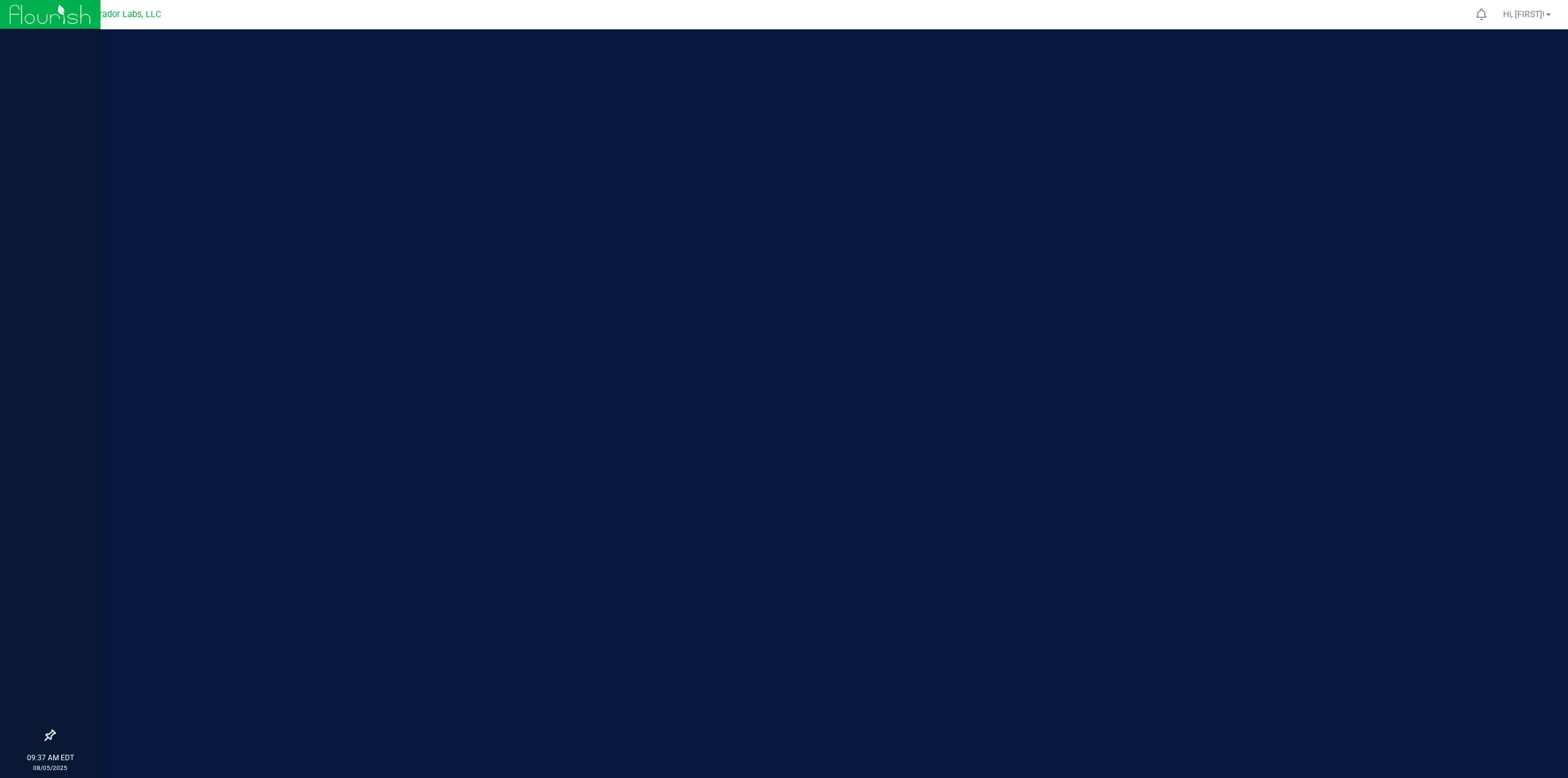 scroll, scrollTop: 0, scrollLeft: 0, axis: both 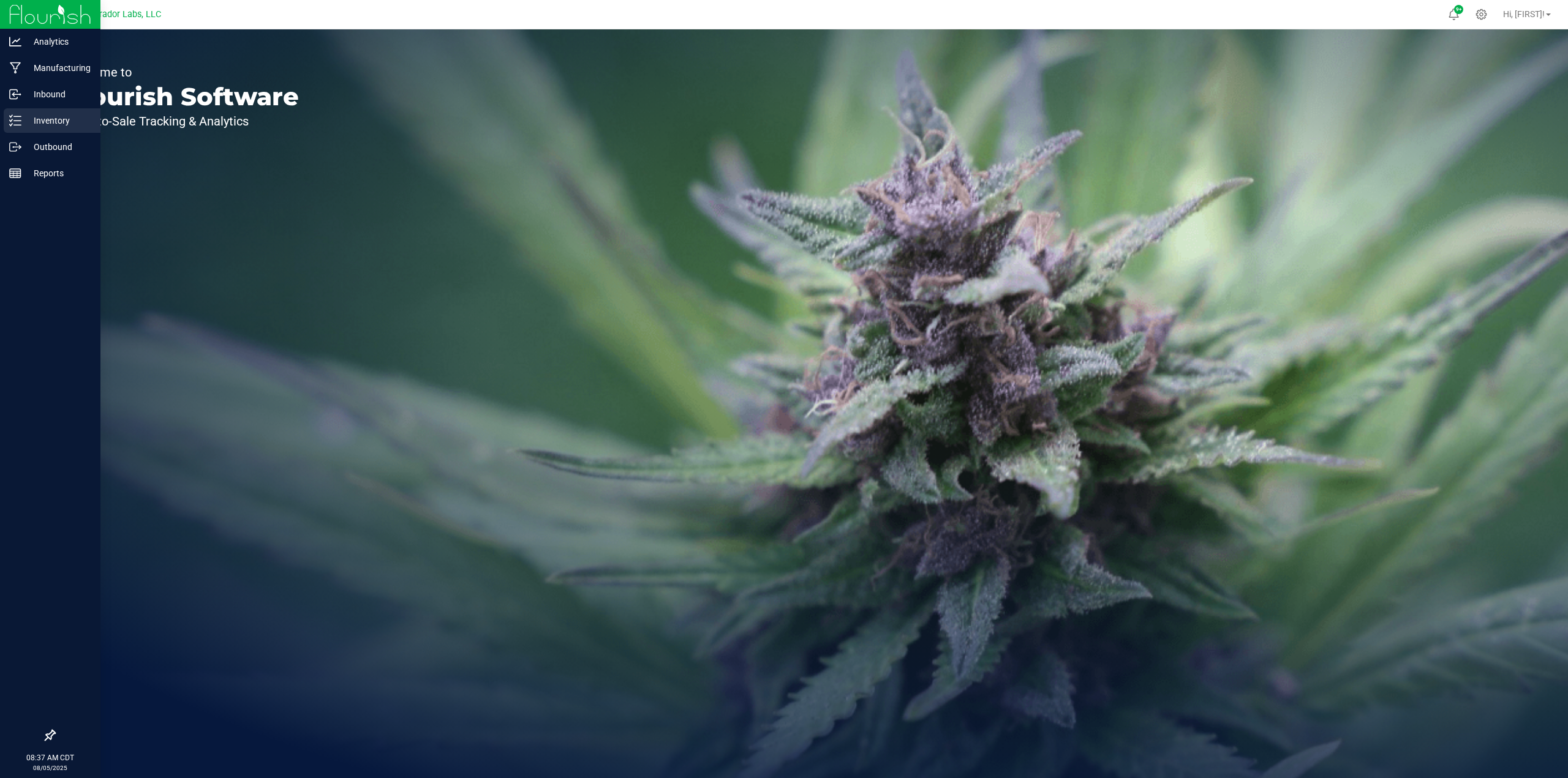 click on "Inventory" at bounding box center [58, 121] 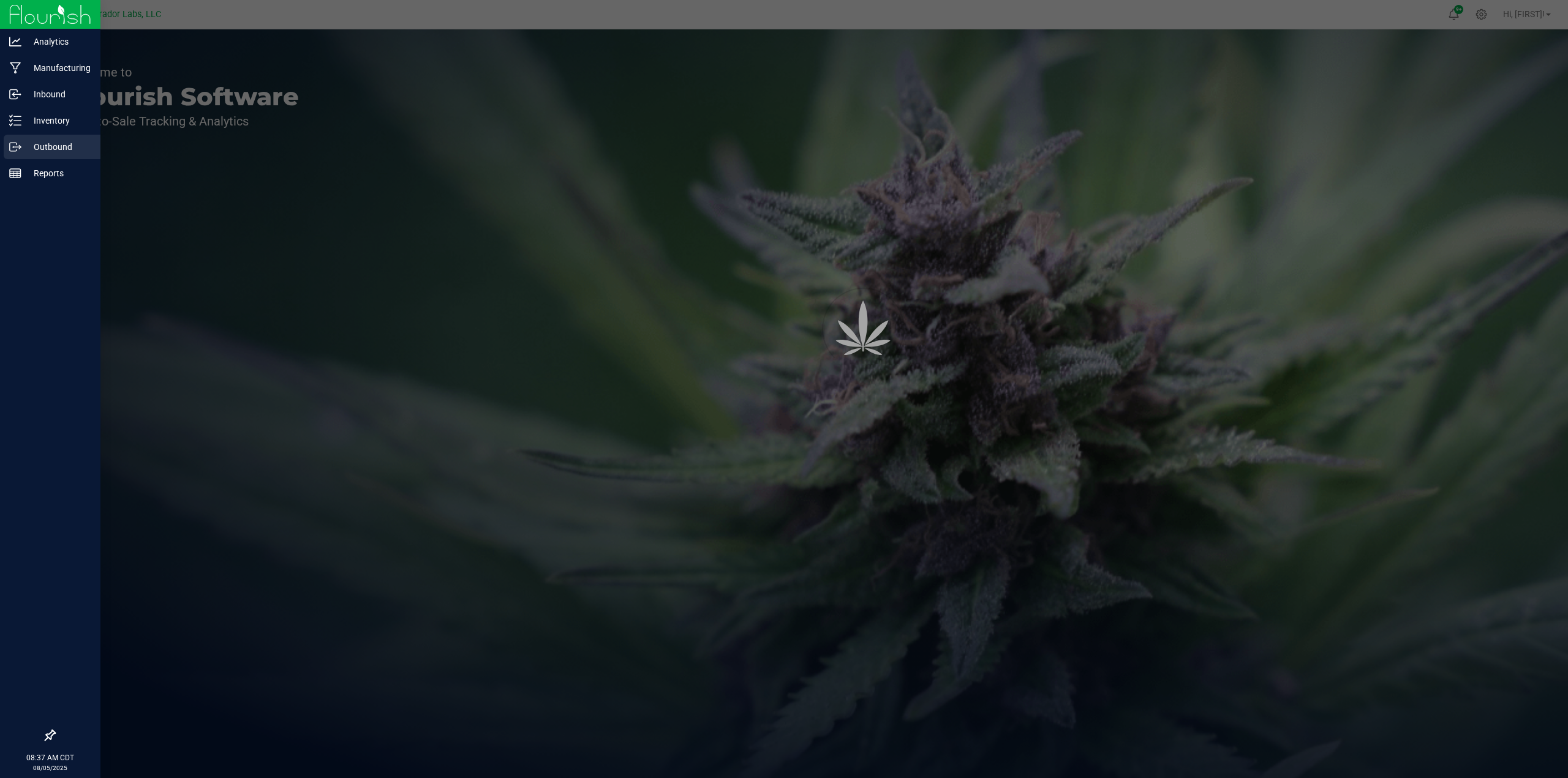 click on "Outbound" at bounding box center (58, 147) 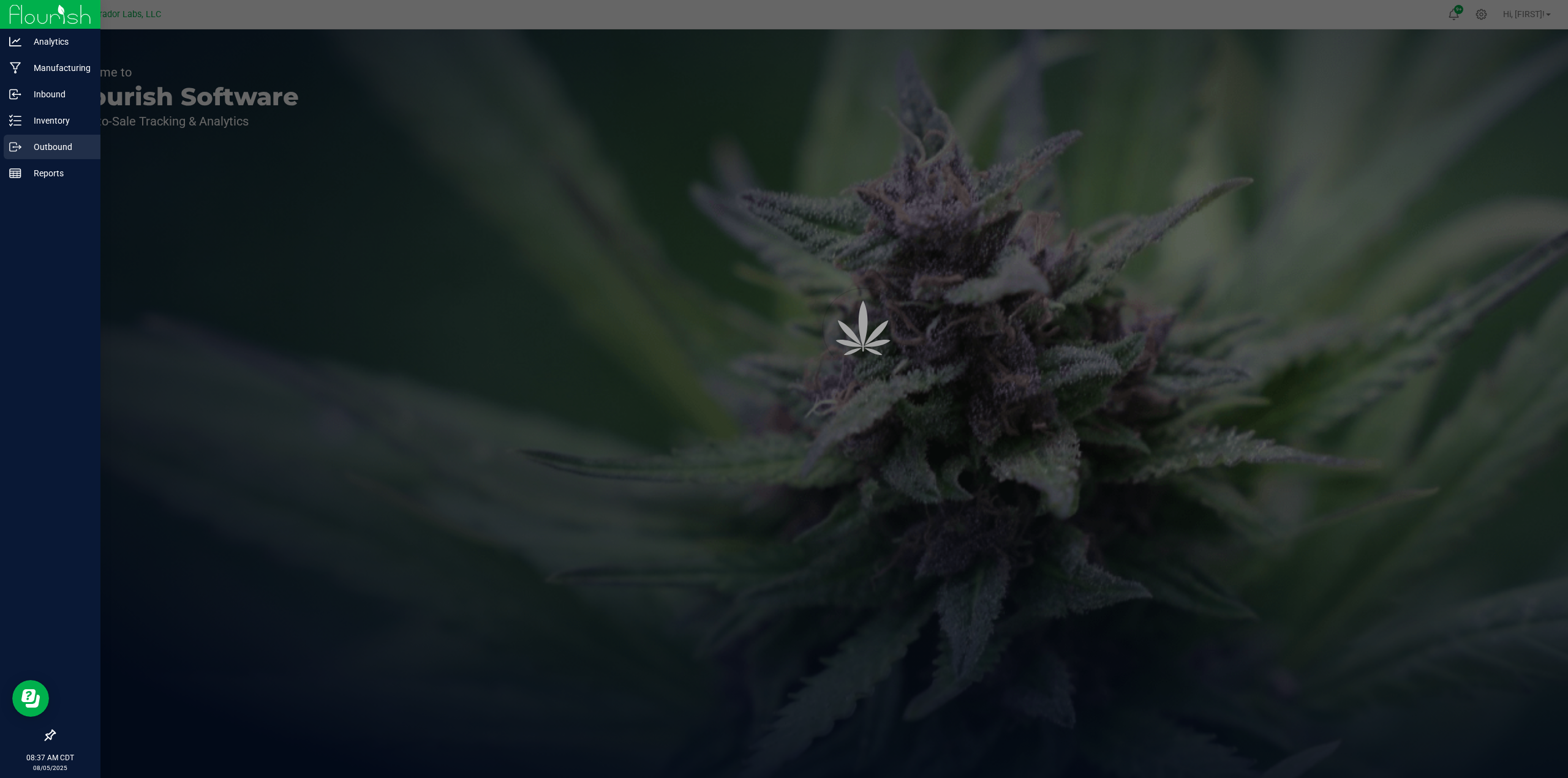 scroll, scrollTop: 0, scrollLeft: 0, axis: both 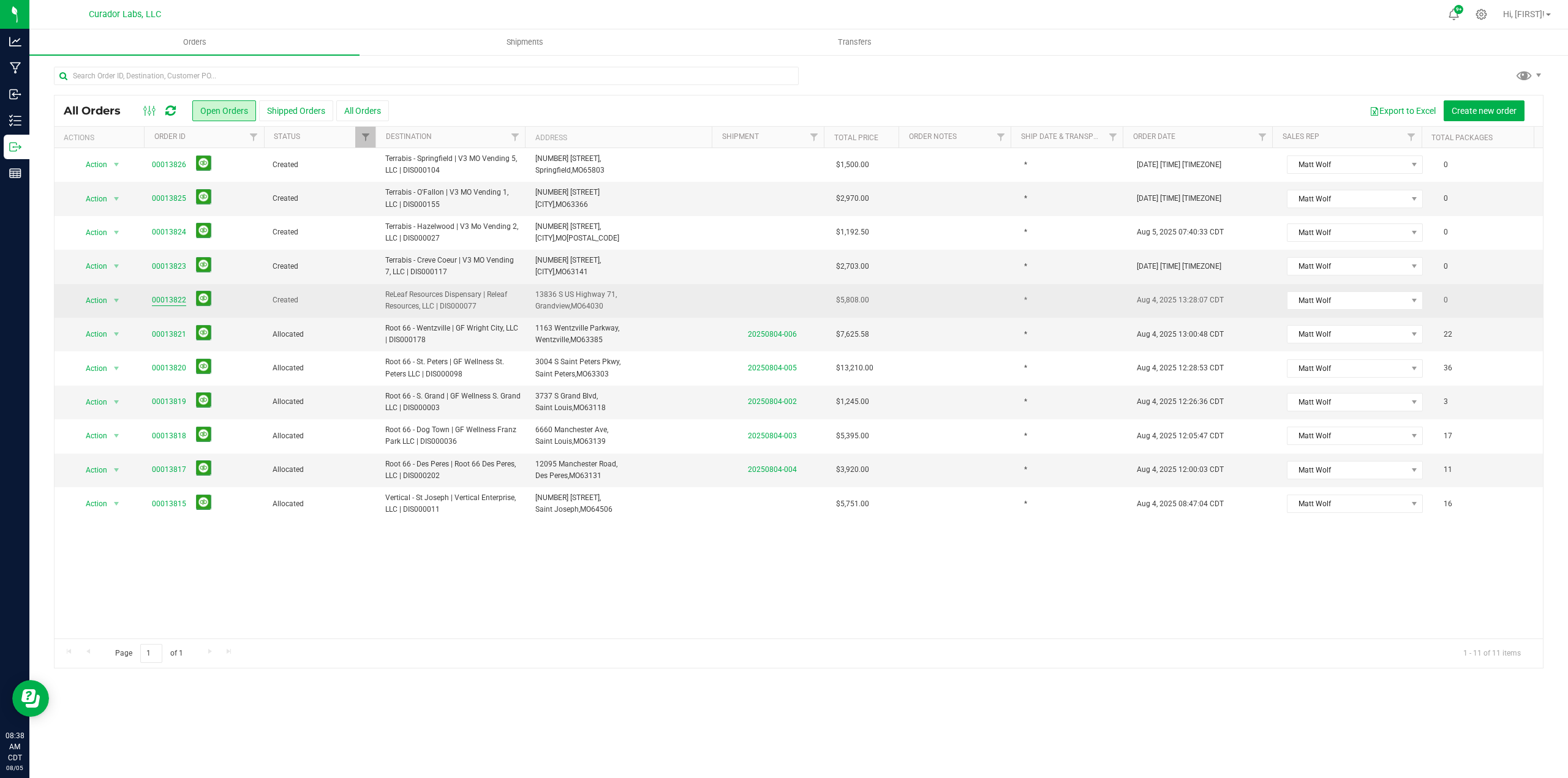 click on "00013822" at bounding box center [169, 300] 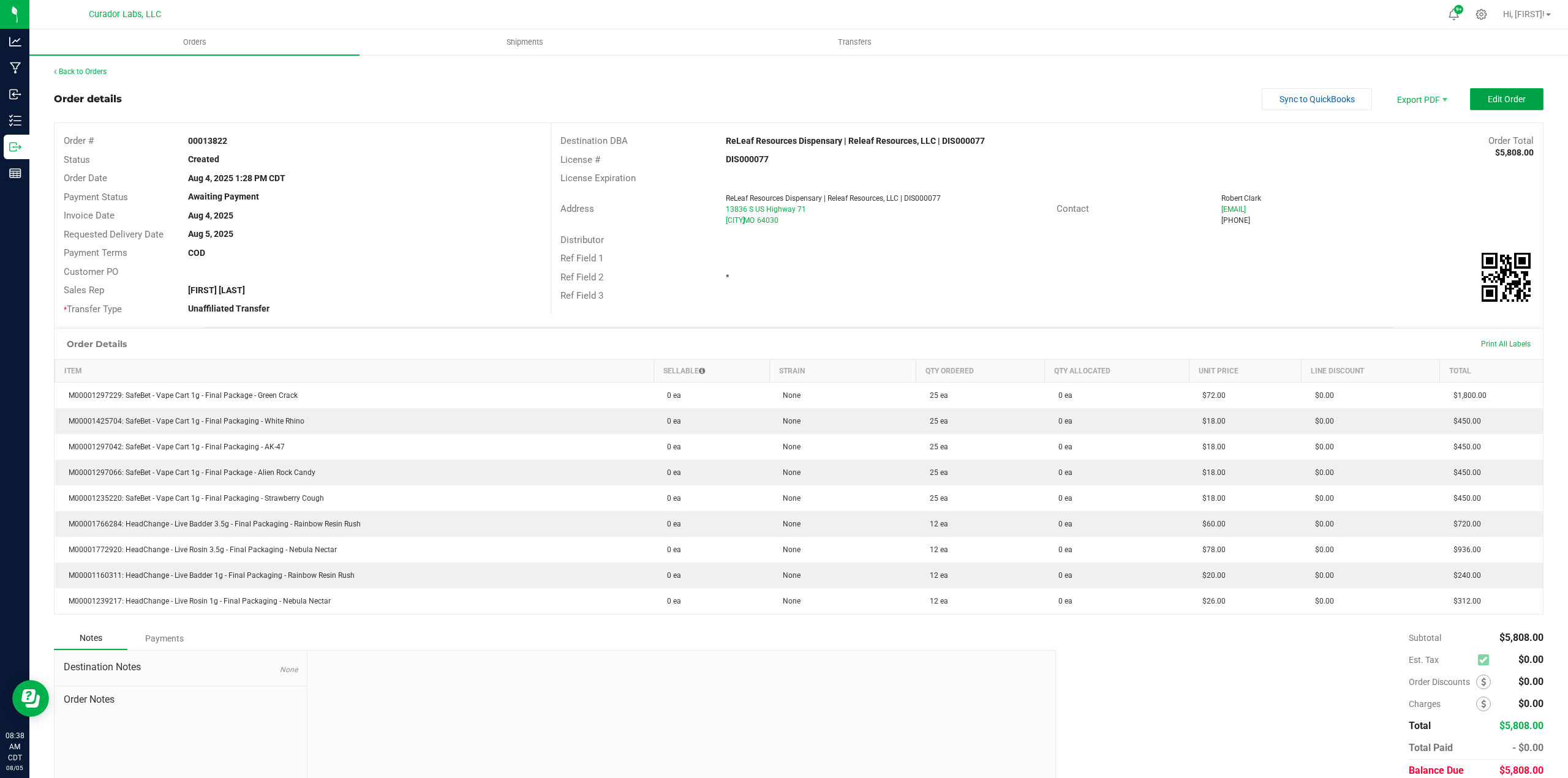click on "Edit Order" at bounding box center (1507, 99) 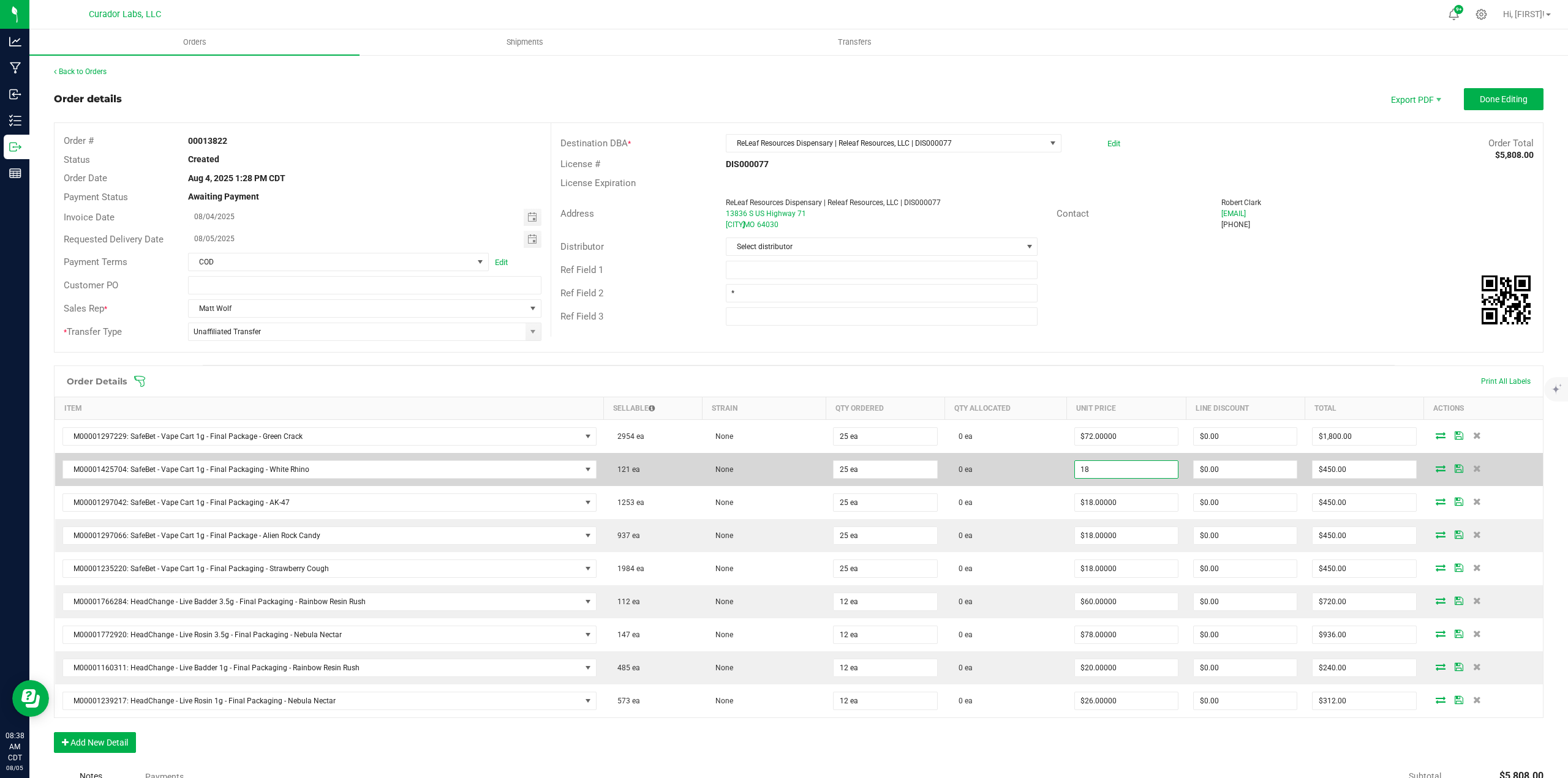 click on "18" at bounding box center (1126, 469) 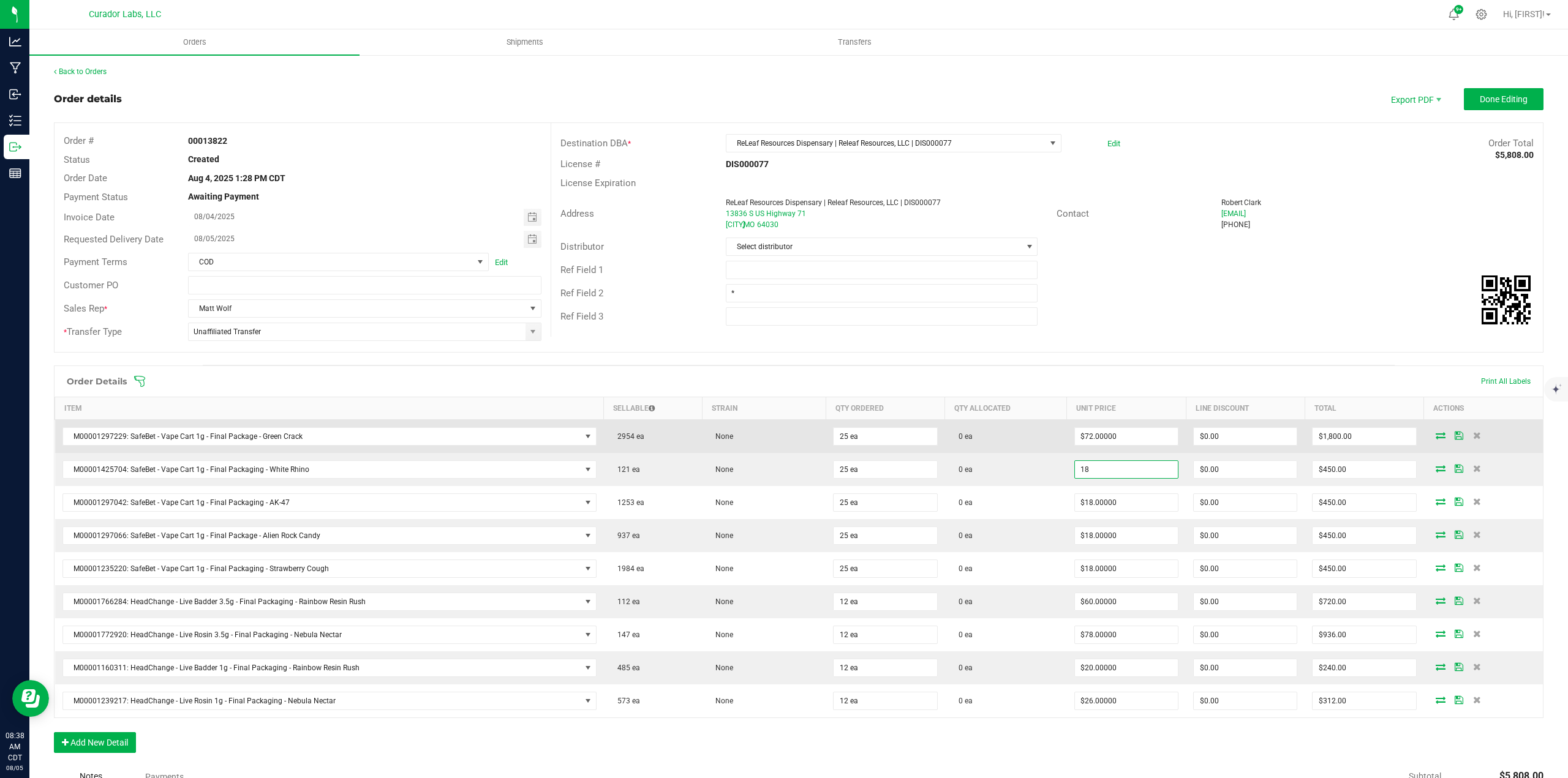 type on "$18.00000" 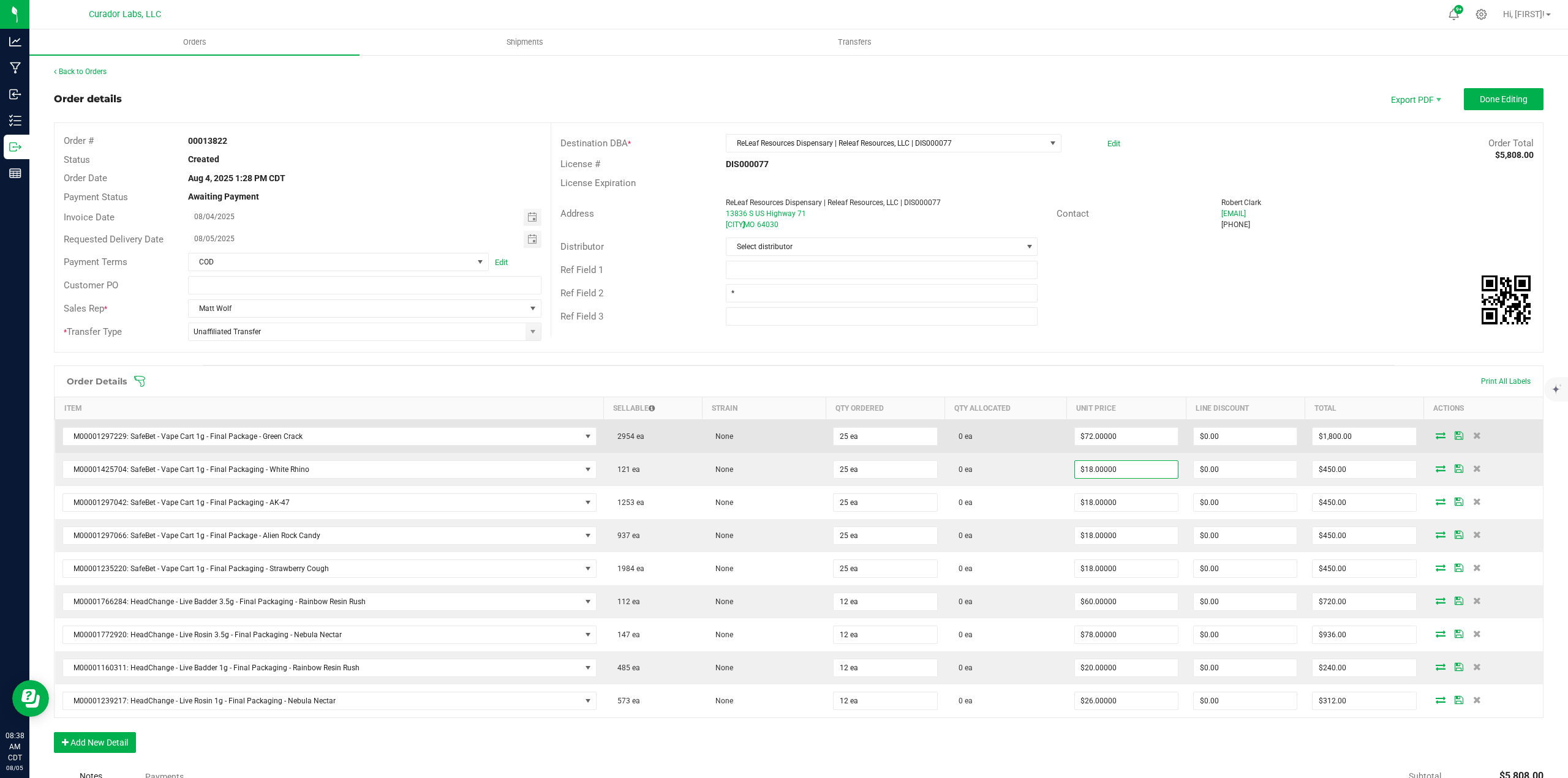 click on "$72.00000" at bounding box center (1126, 436) 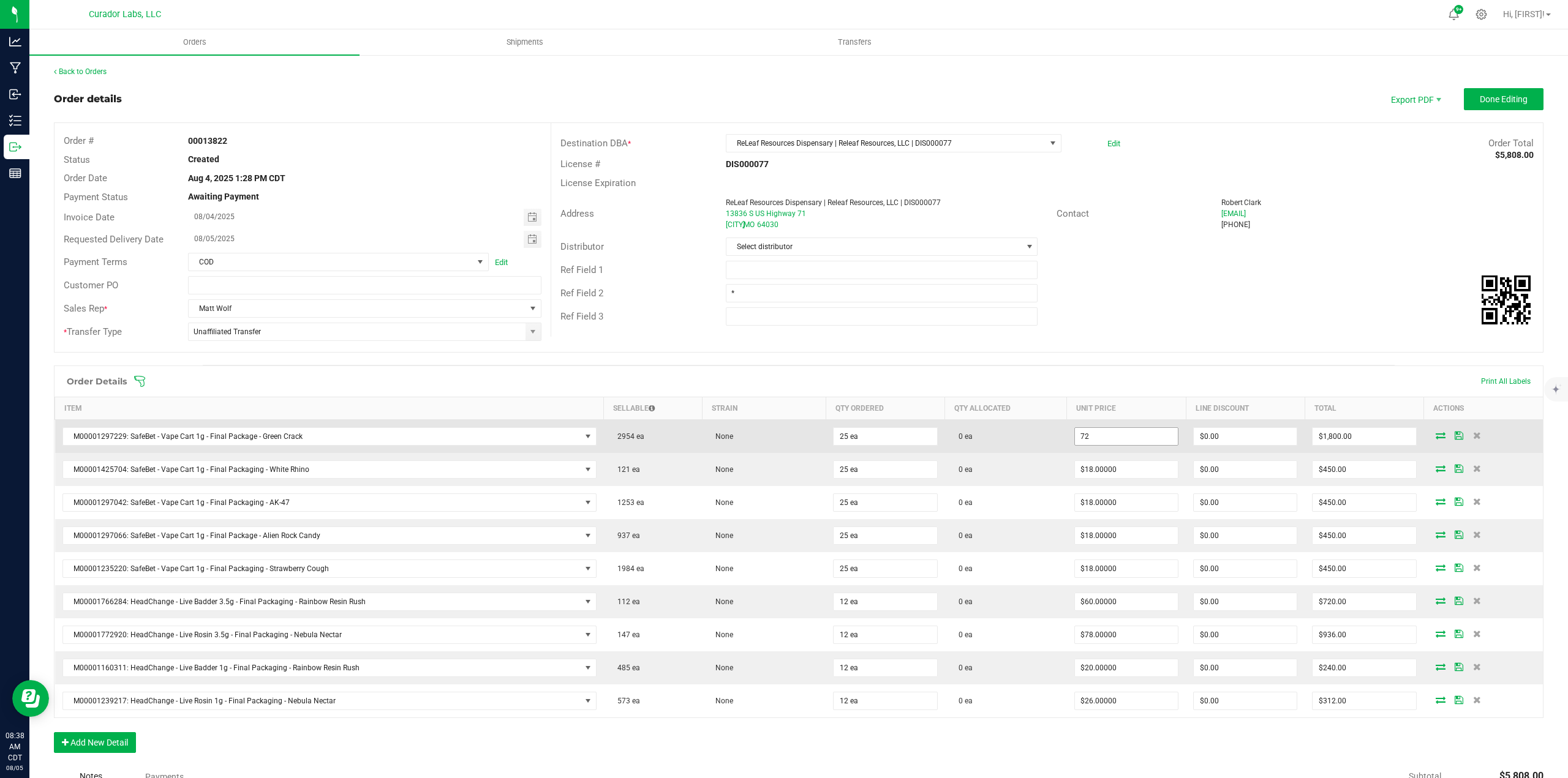 click on "72" at bounding box center [1126, 436] 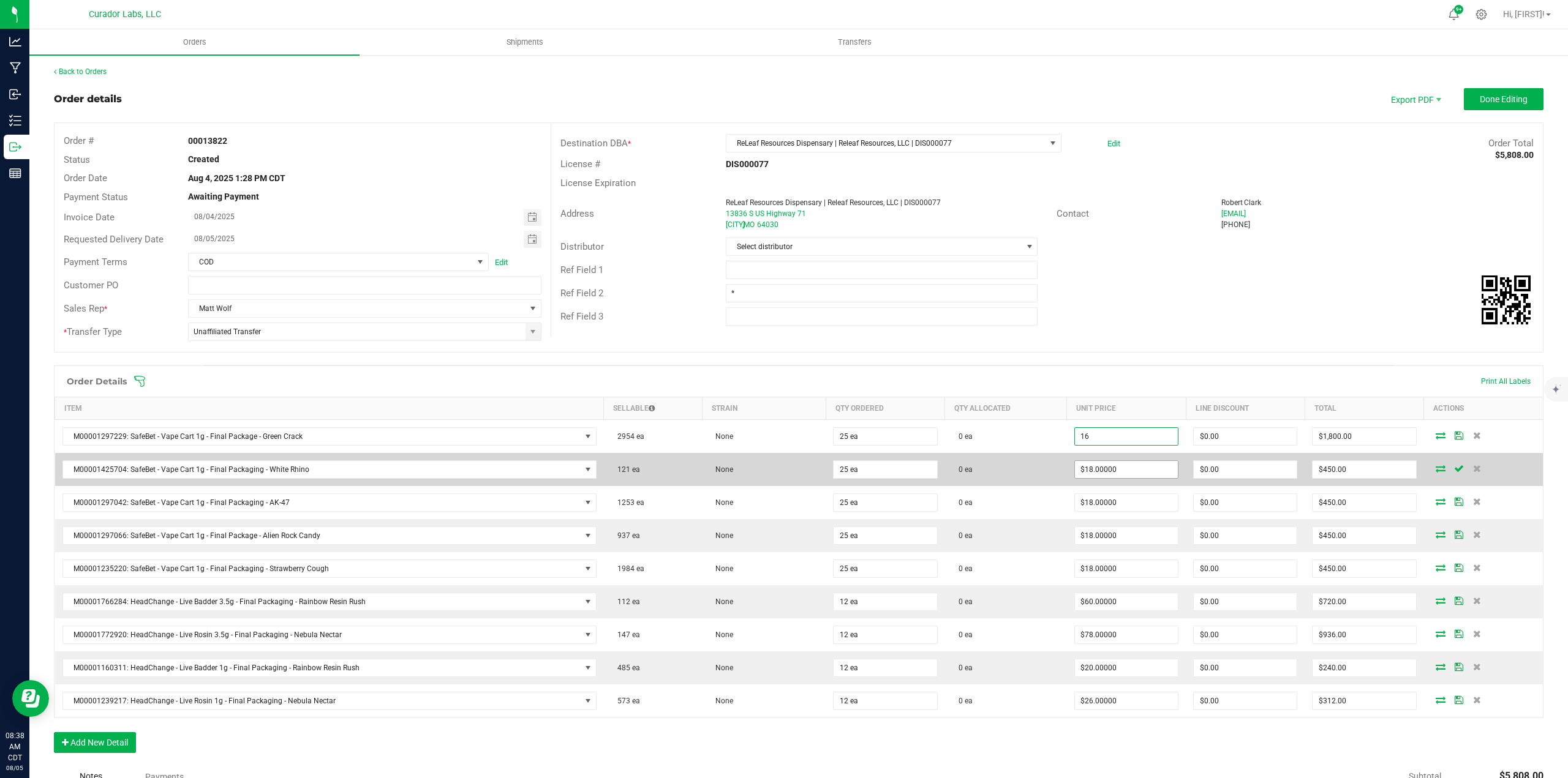 type on "$16.00000" 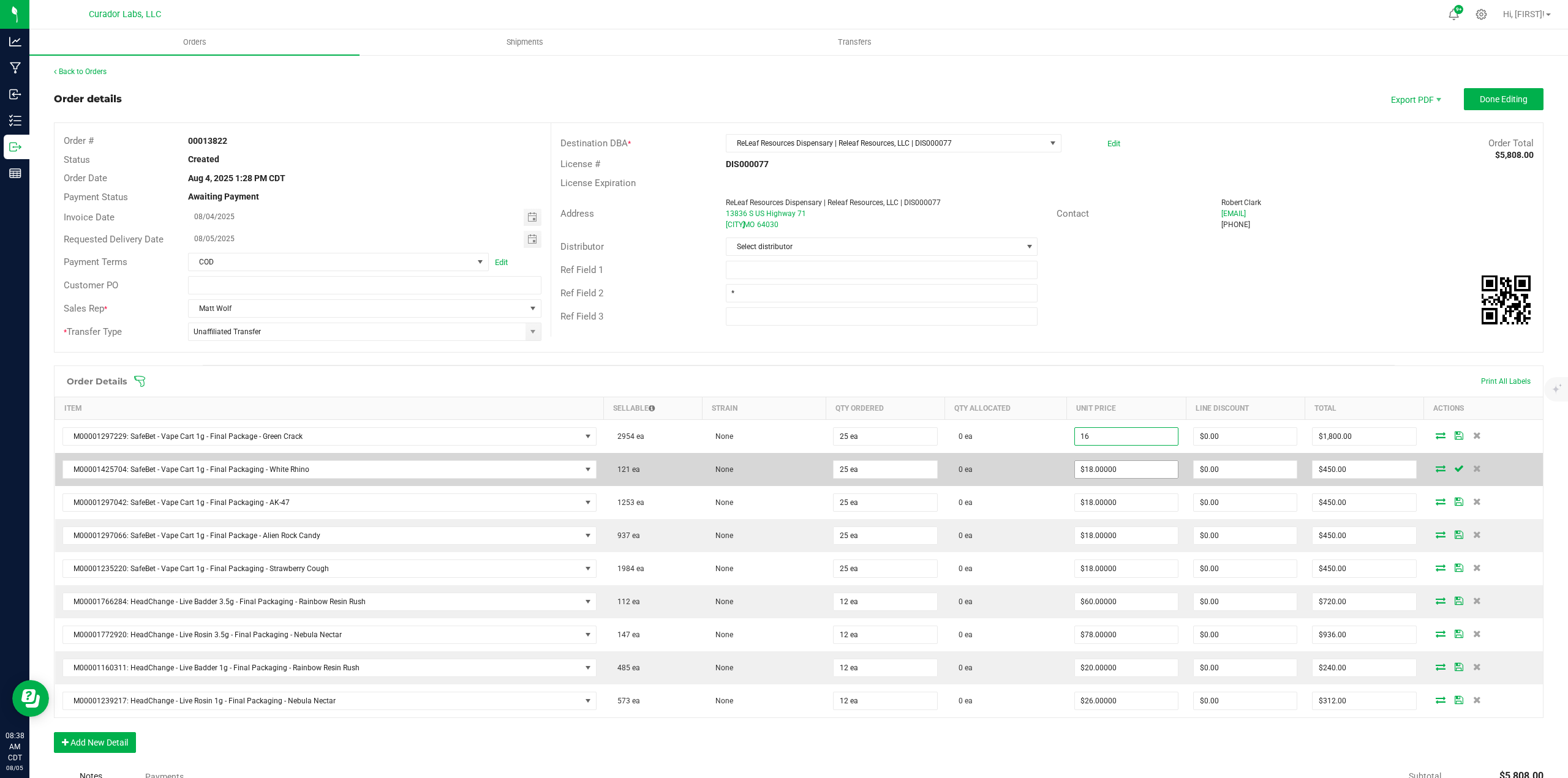 type on "$400.00" 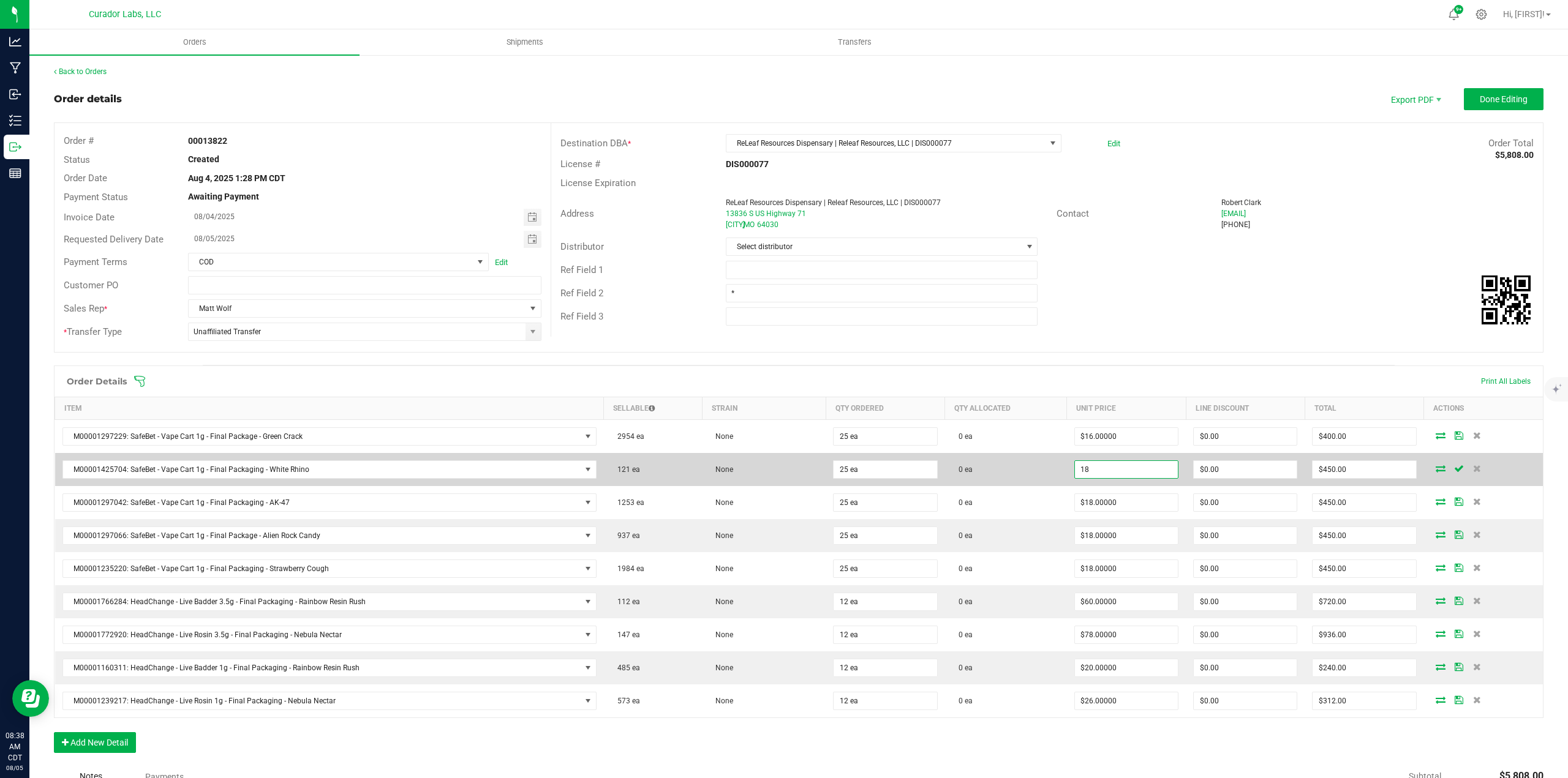 click on "18" at bounding box center [1126, 469] 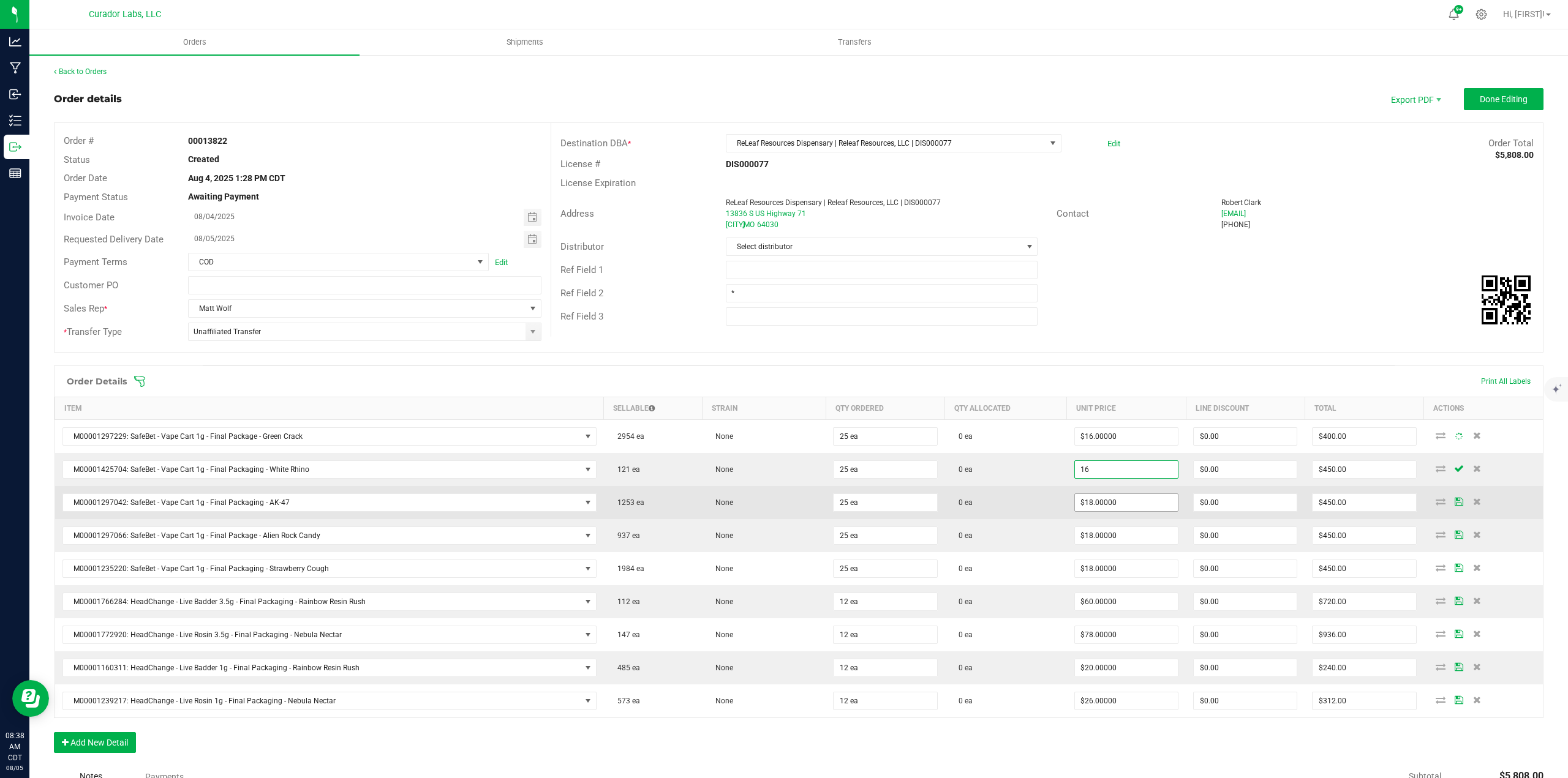 type on "16" 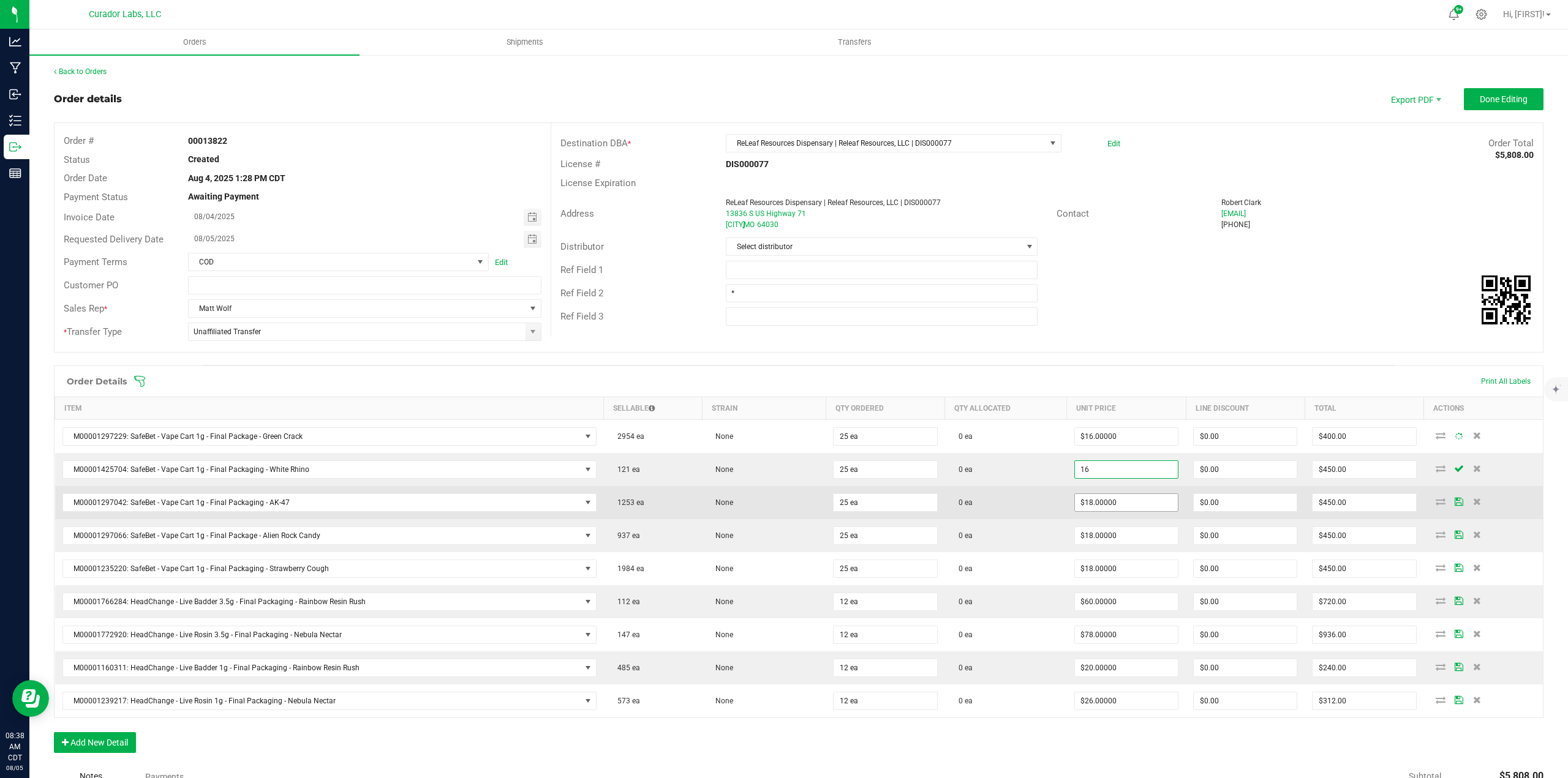 type on "18" 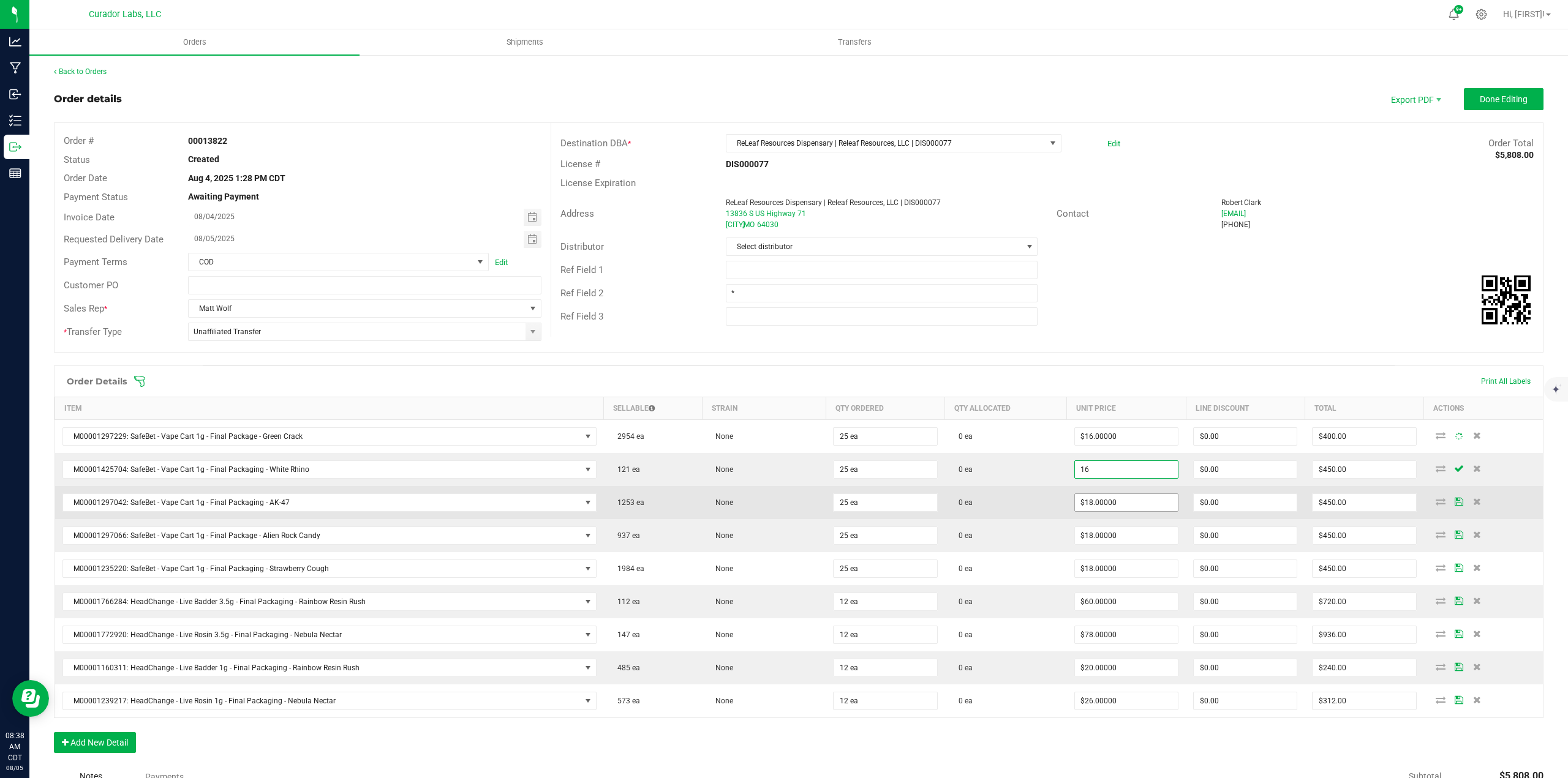 type on "$16.00000" 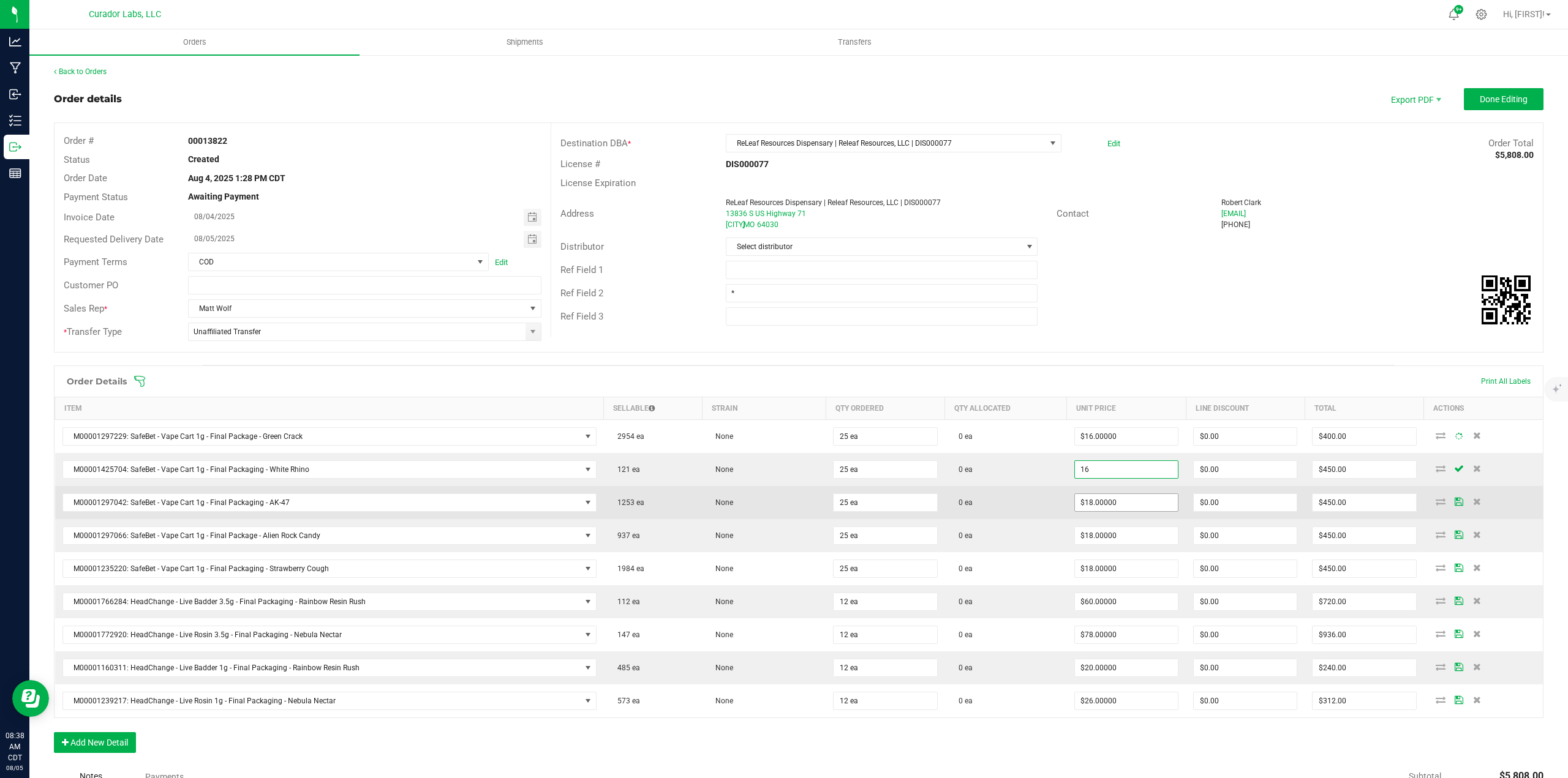 type on "$400.00" 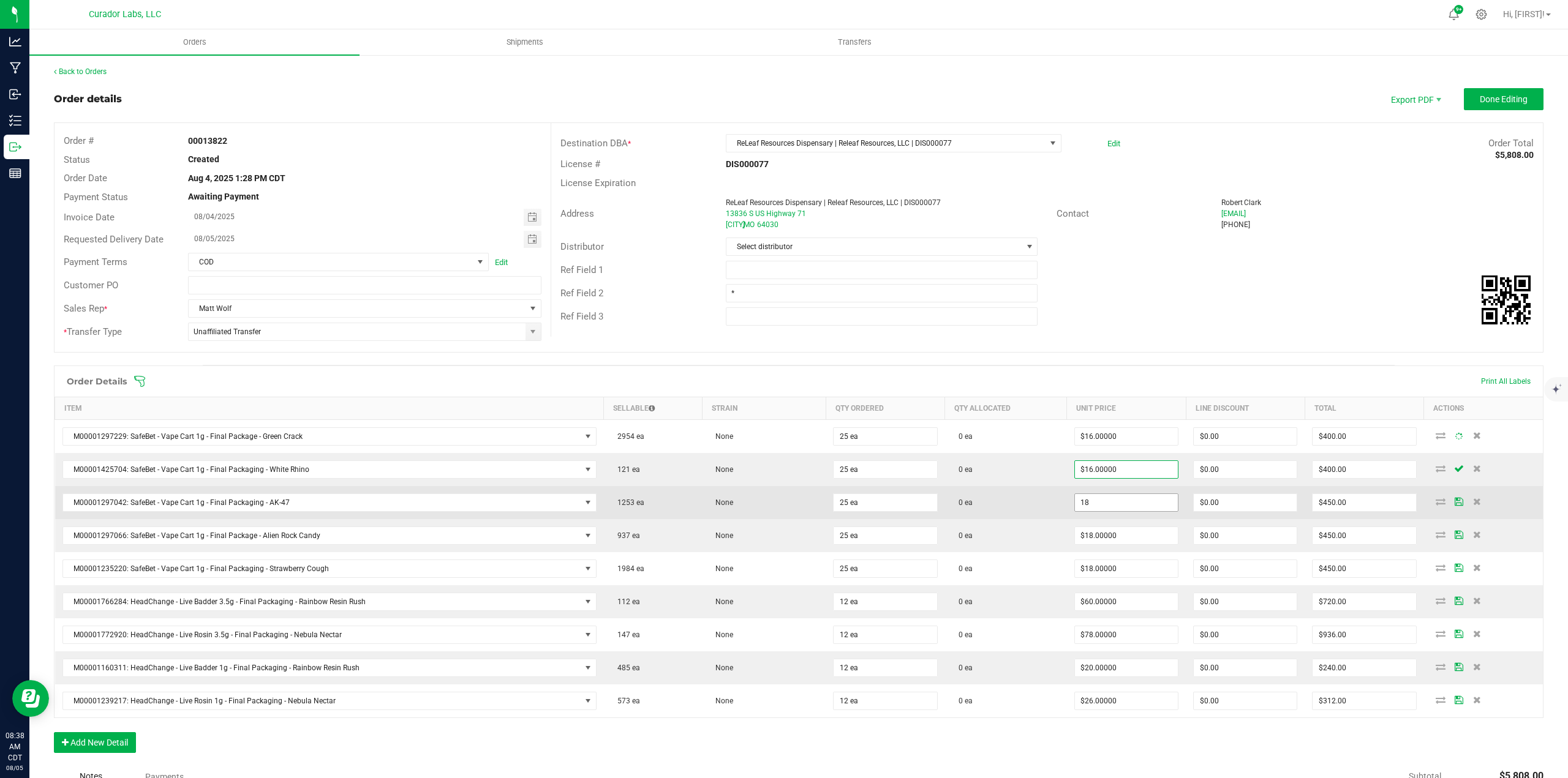 click on "18" at bounding box center [1126, 503] 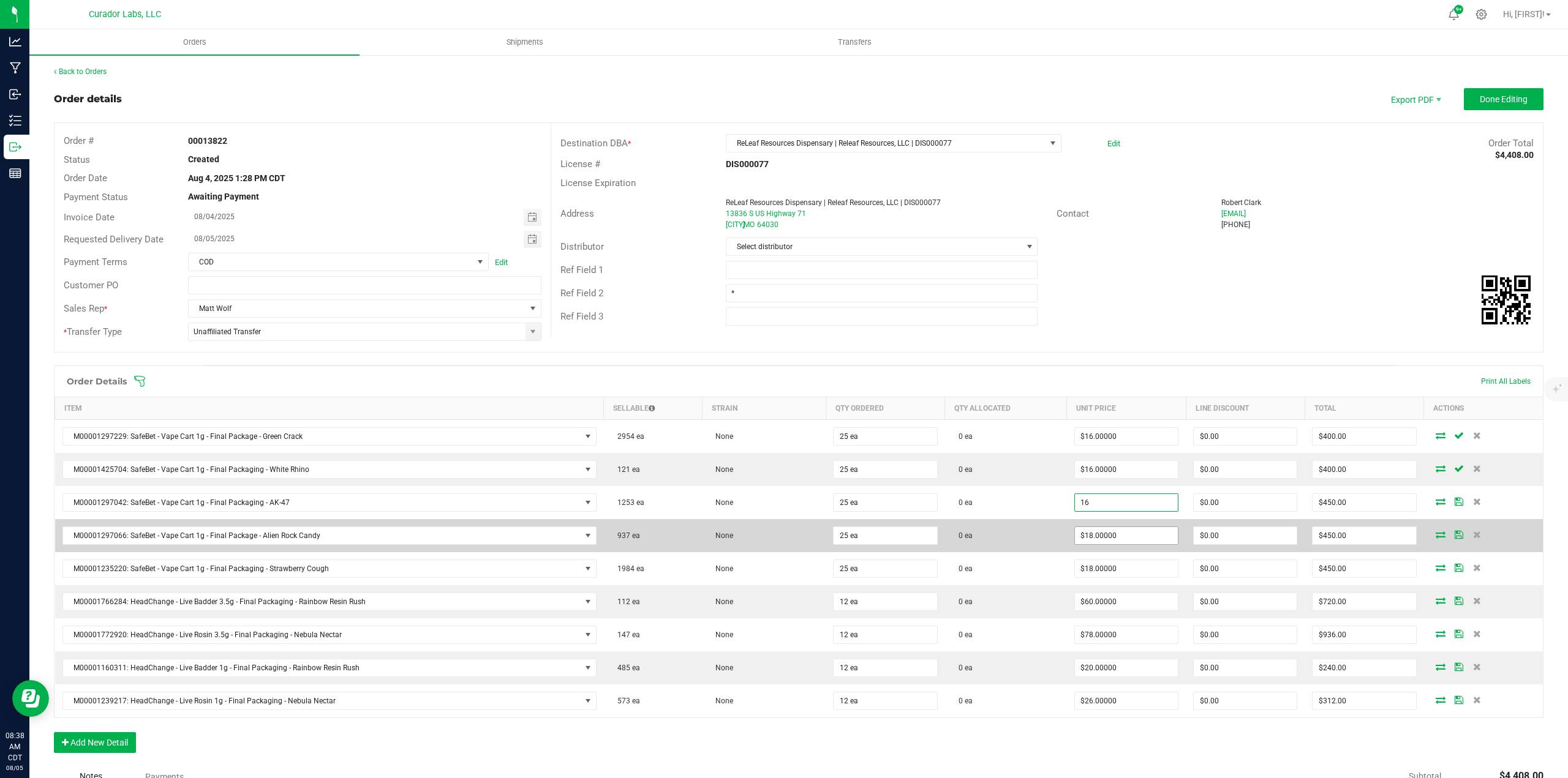 type on "$16.00000" 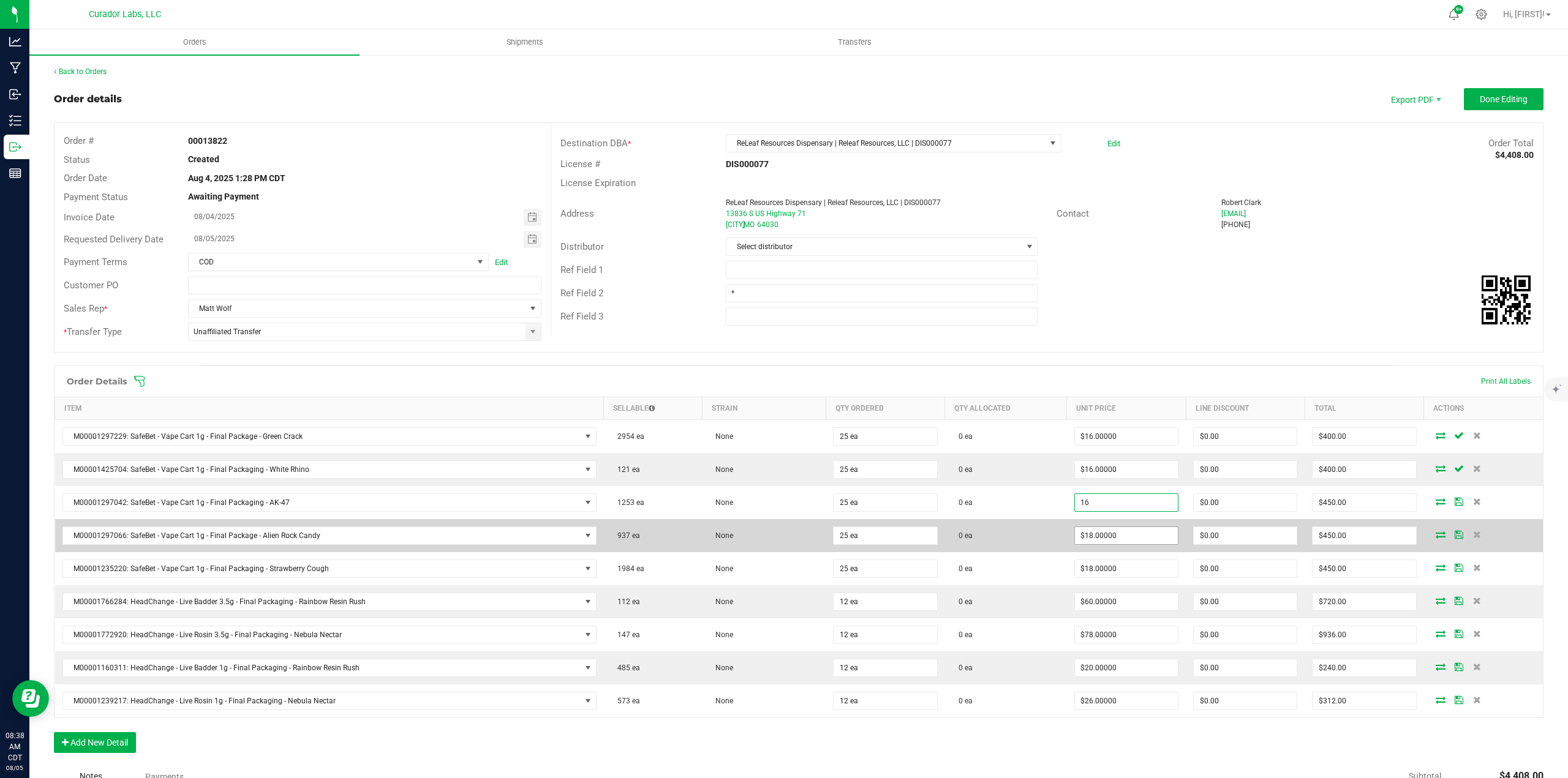 type on "$400.00" 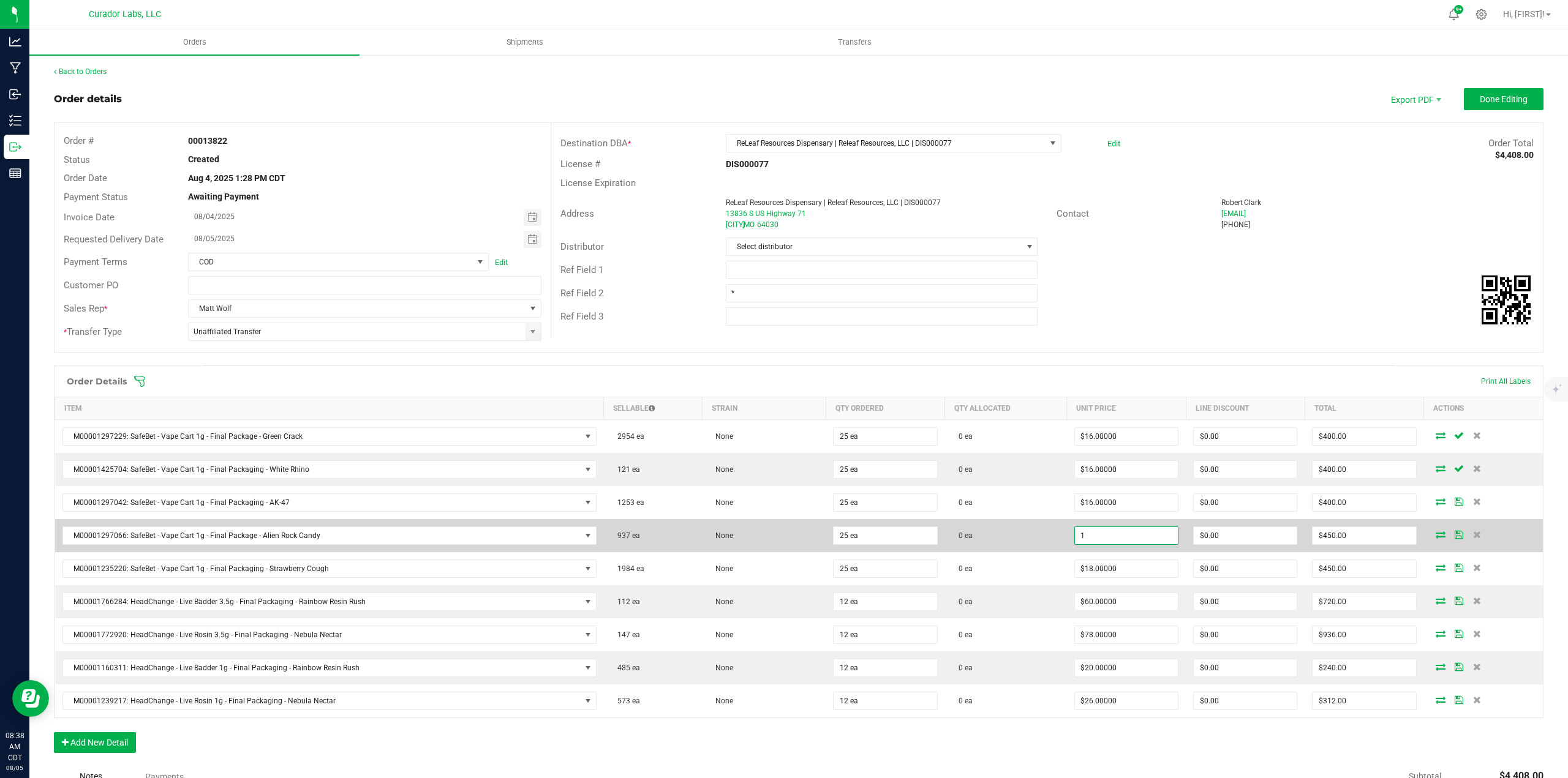 click on "1" at bounding box center [1126, 536] 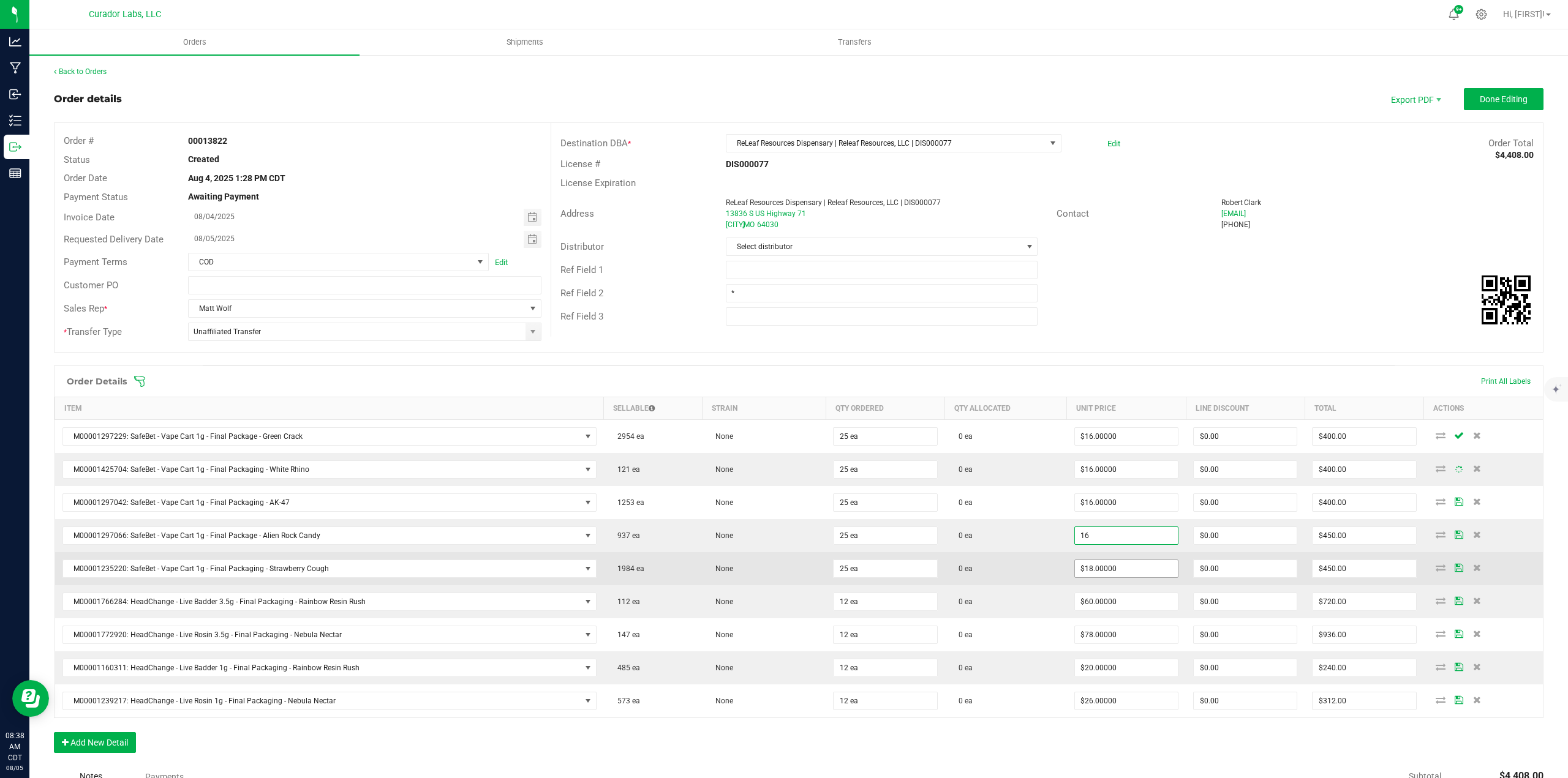 type on "$16.00000" 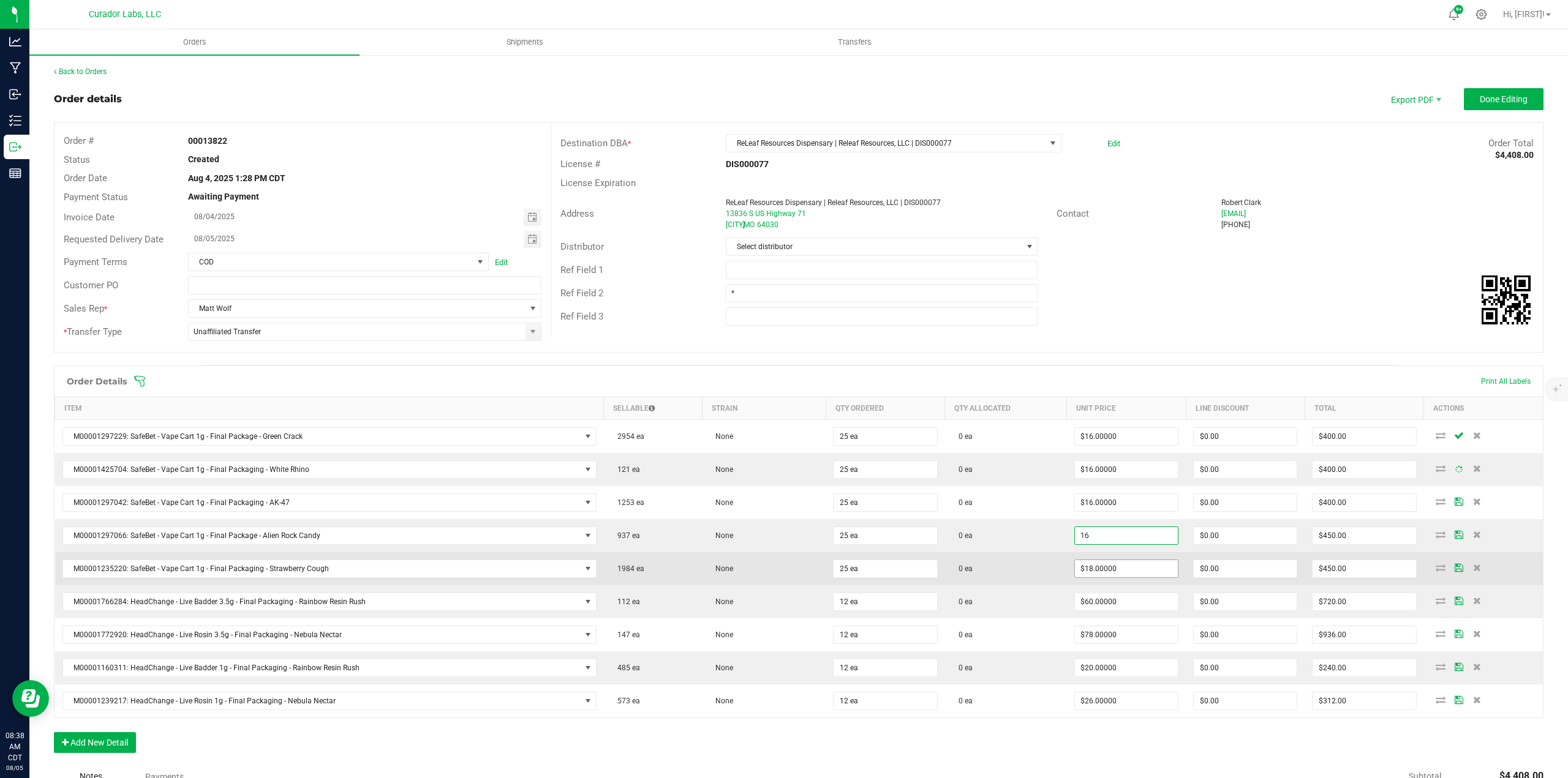 type on "$400.00" 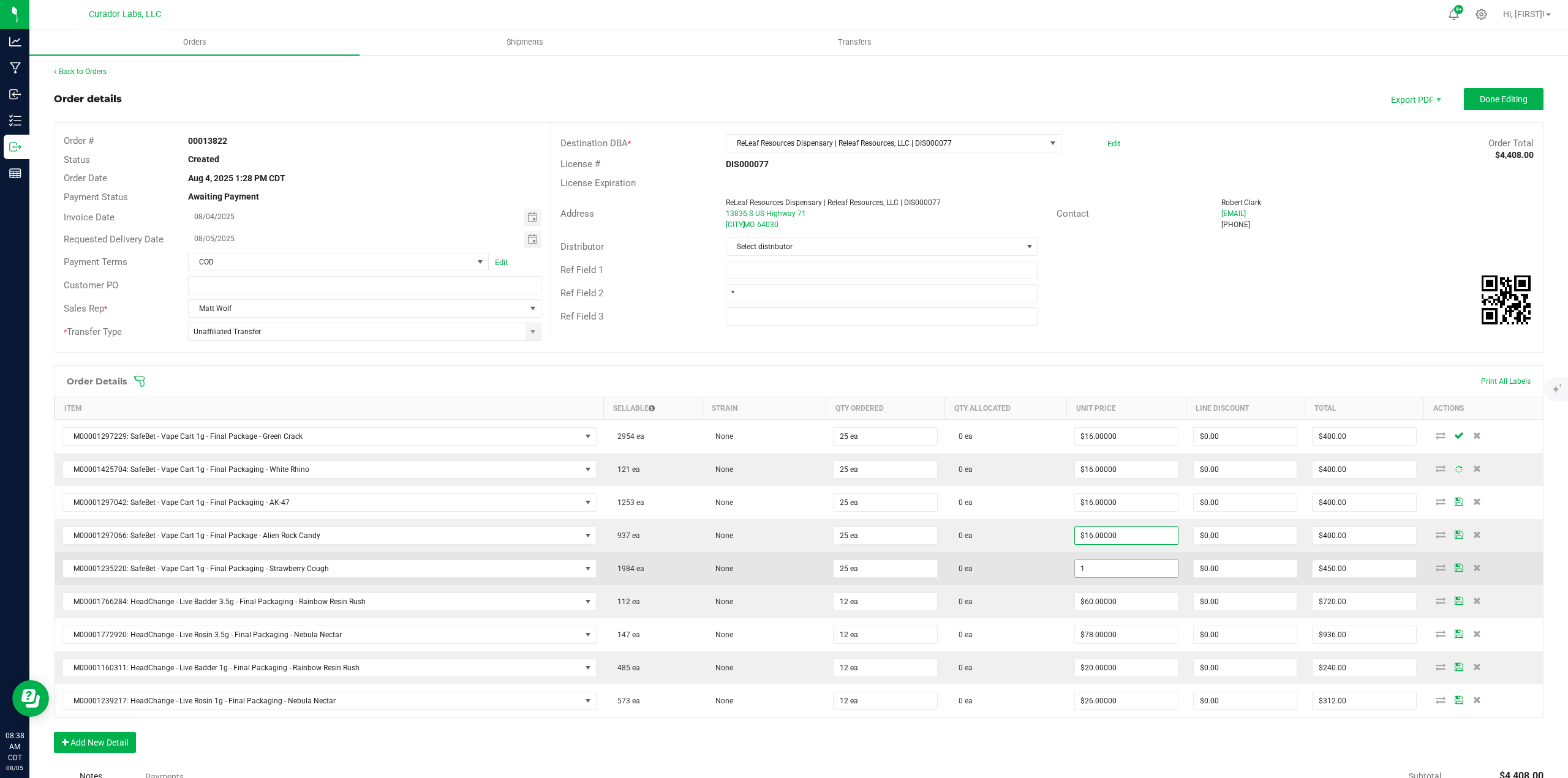 click on "1" at bounding box center [1126, 569] 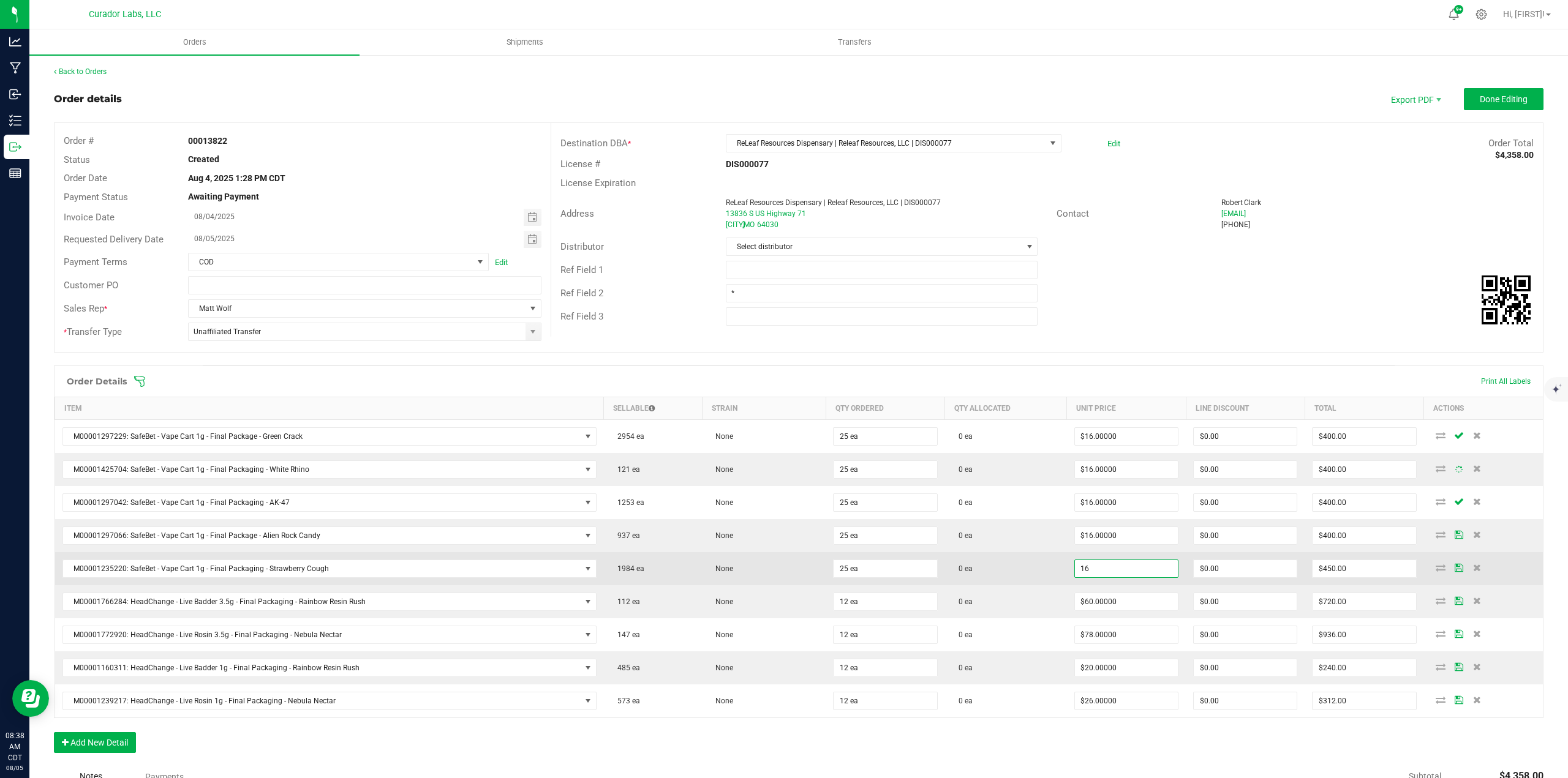 type on "$16.00000" 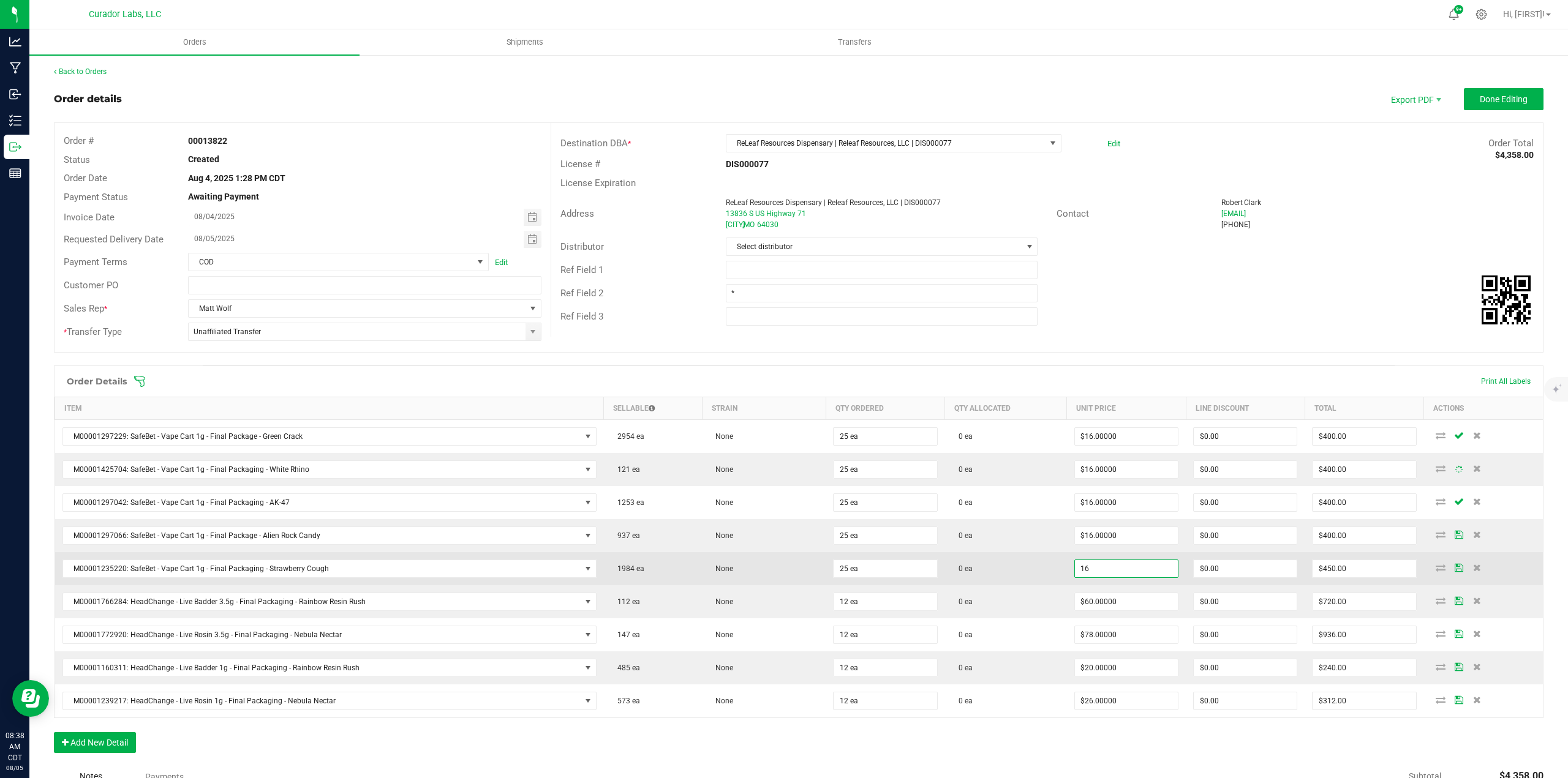 type on "$400.00" 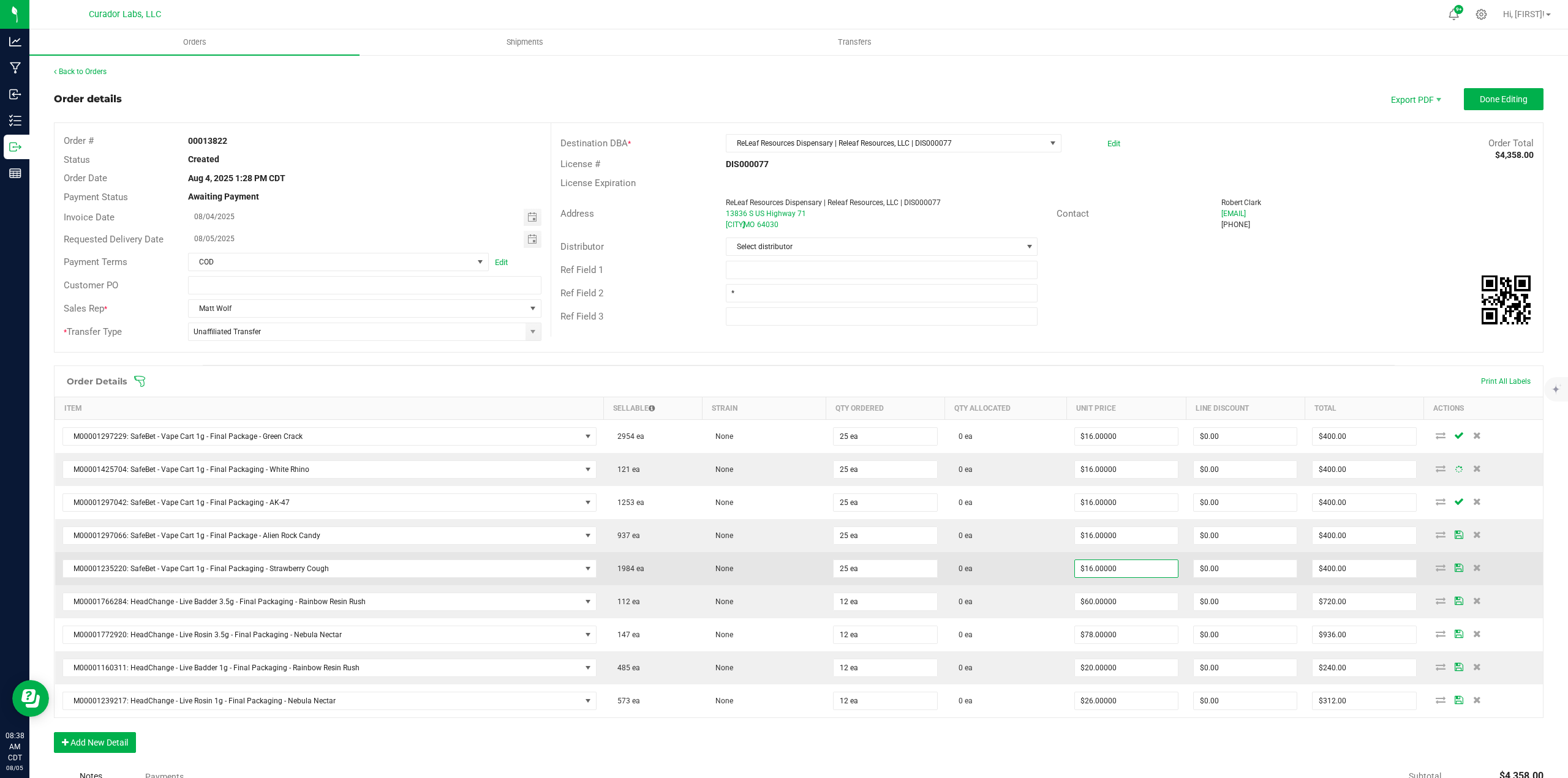 click on "0 ea" at bounding box center (1006, 569) 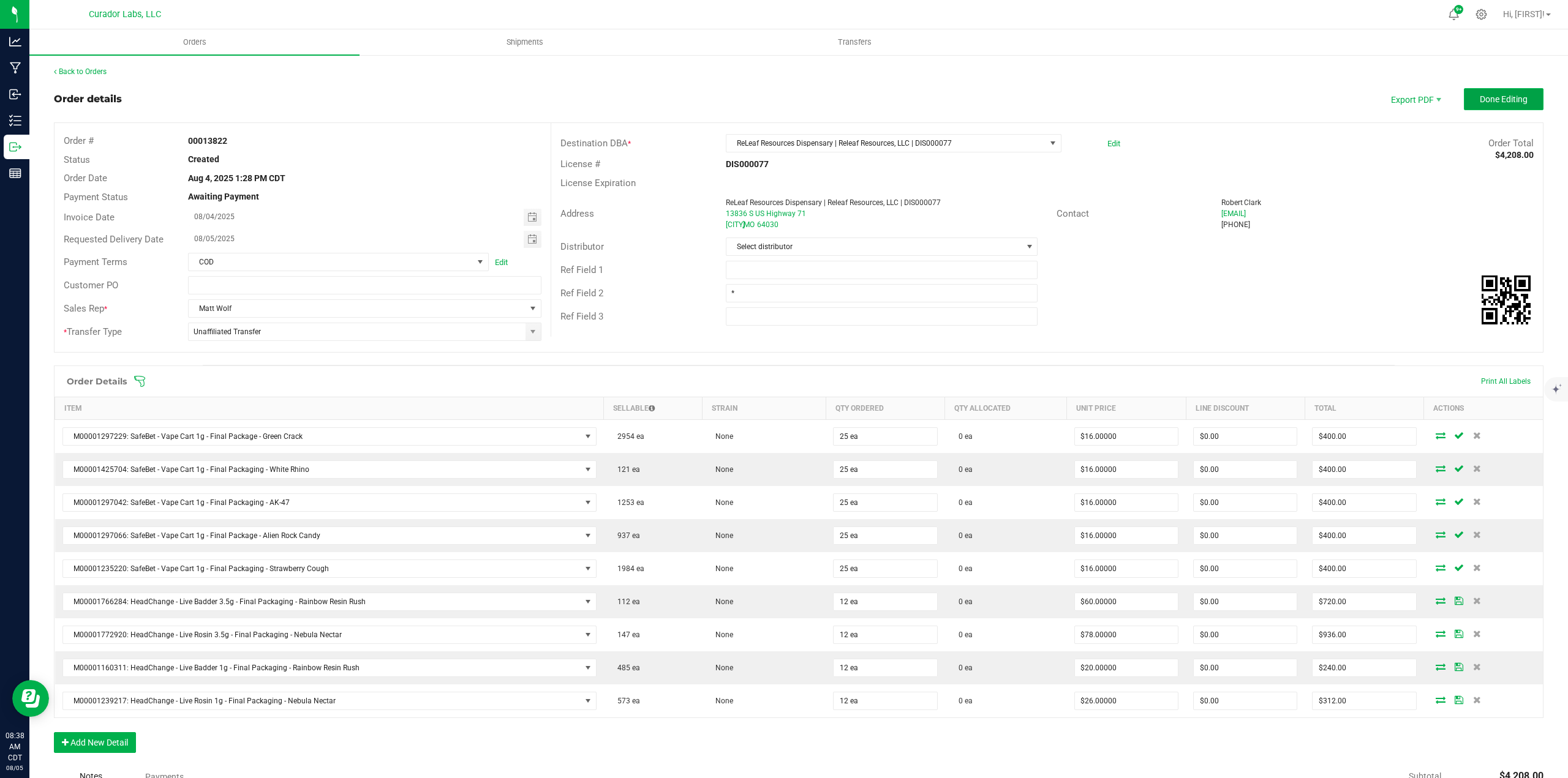 click on "Done Editing" at bounding box center (1504, 99) 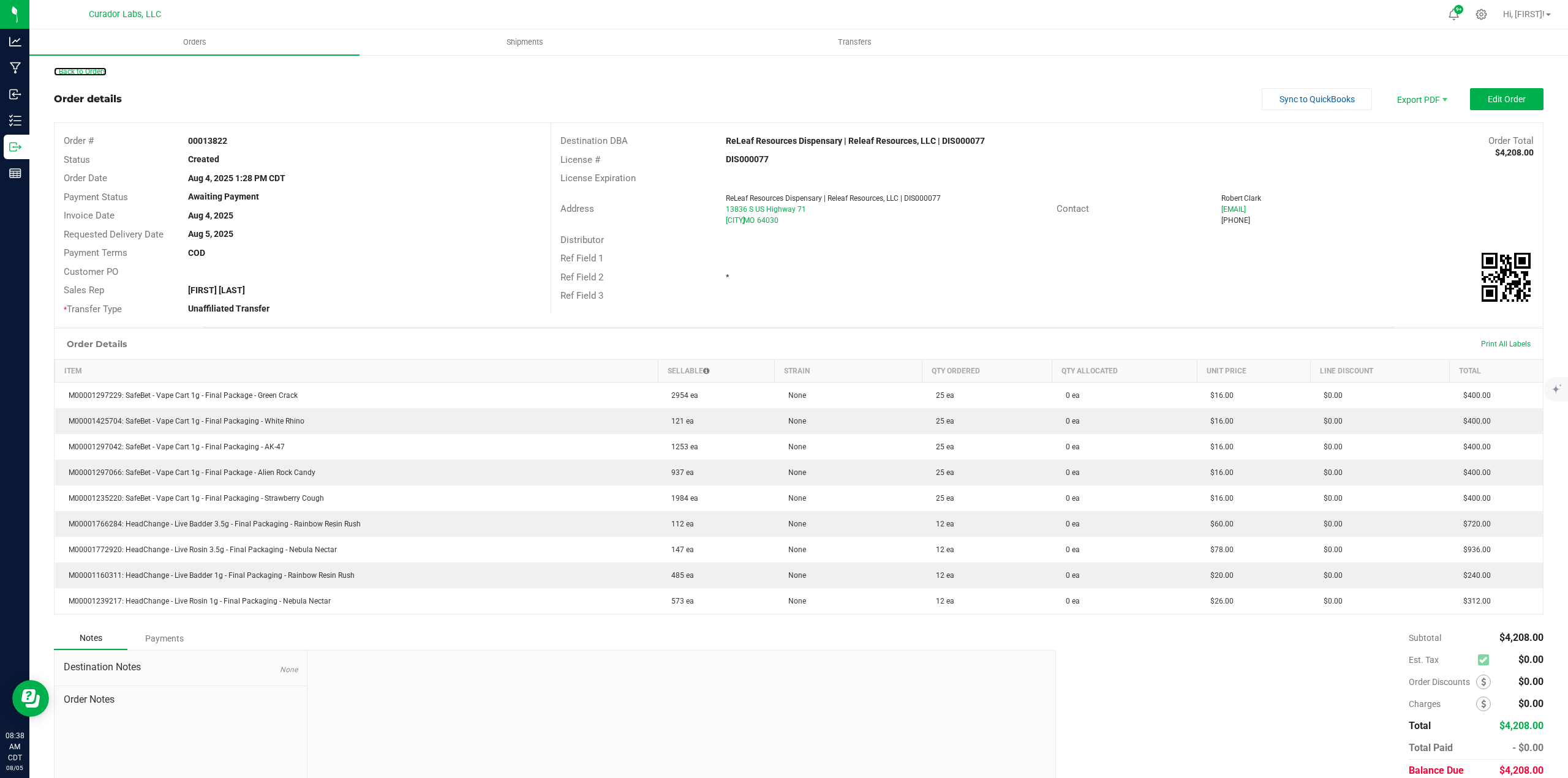 click on "Back to Orders" at bounding box center (80, 72) 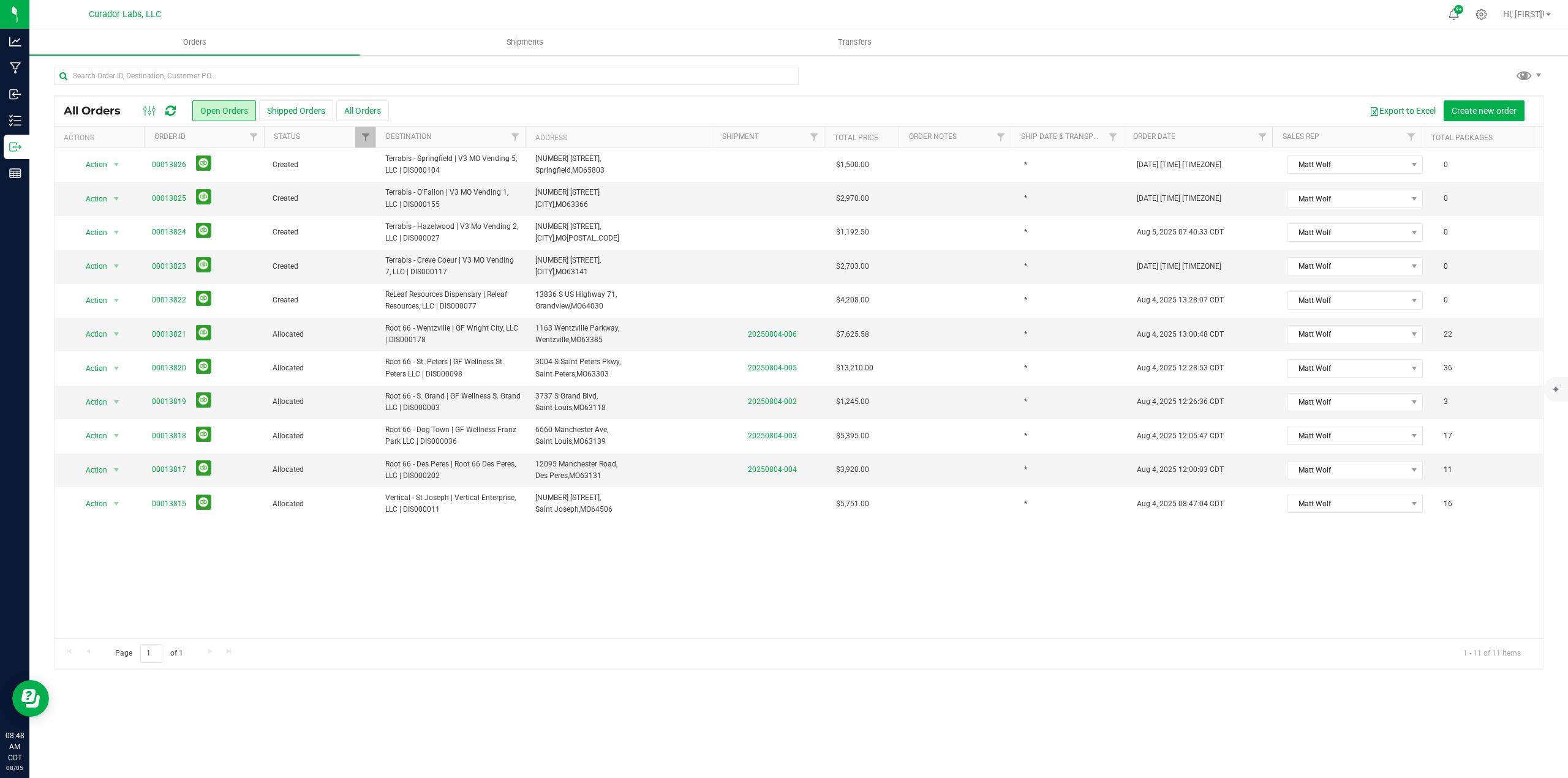click at bounding box center (159, 111) 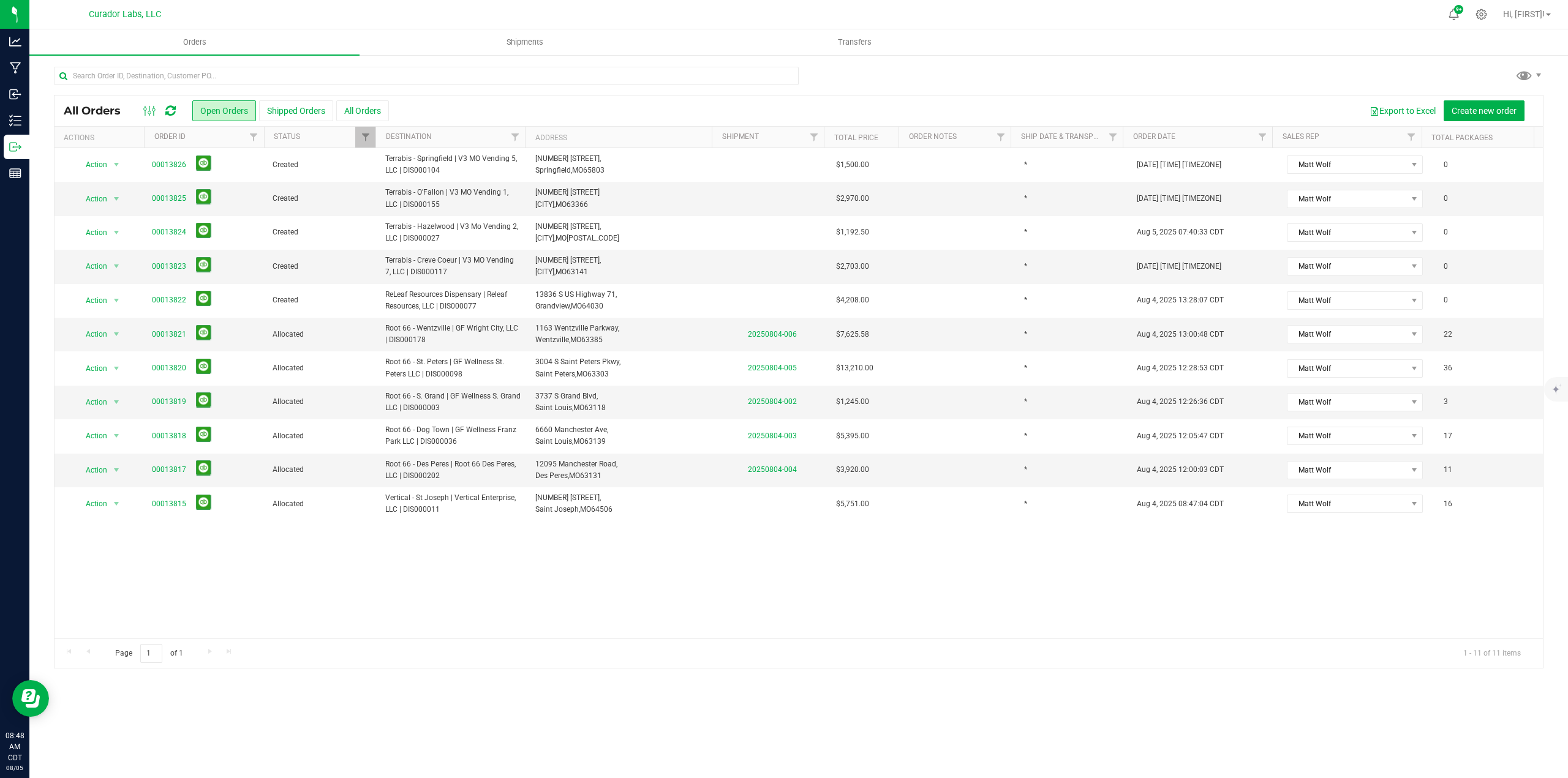 click at bounding box center (170, 111) 